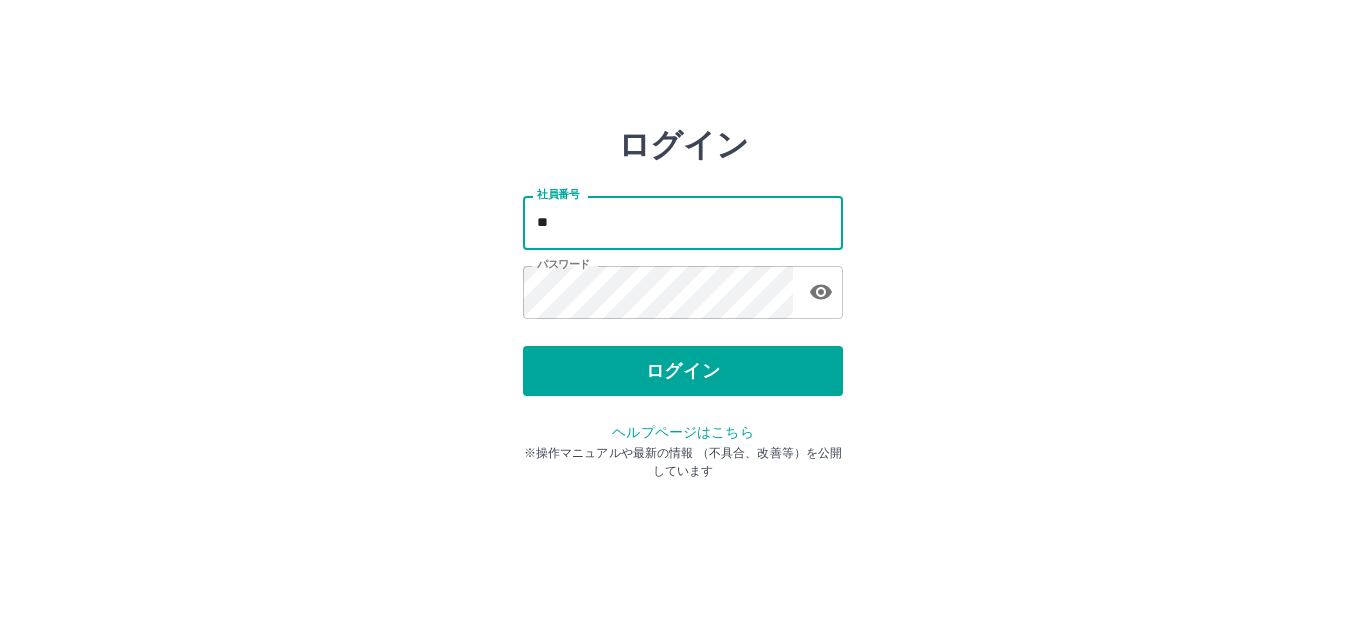 scroll, scrollTop: 0, scrollLeft: 0, axis: both 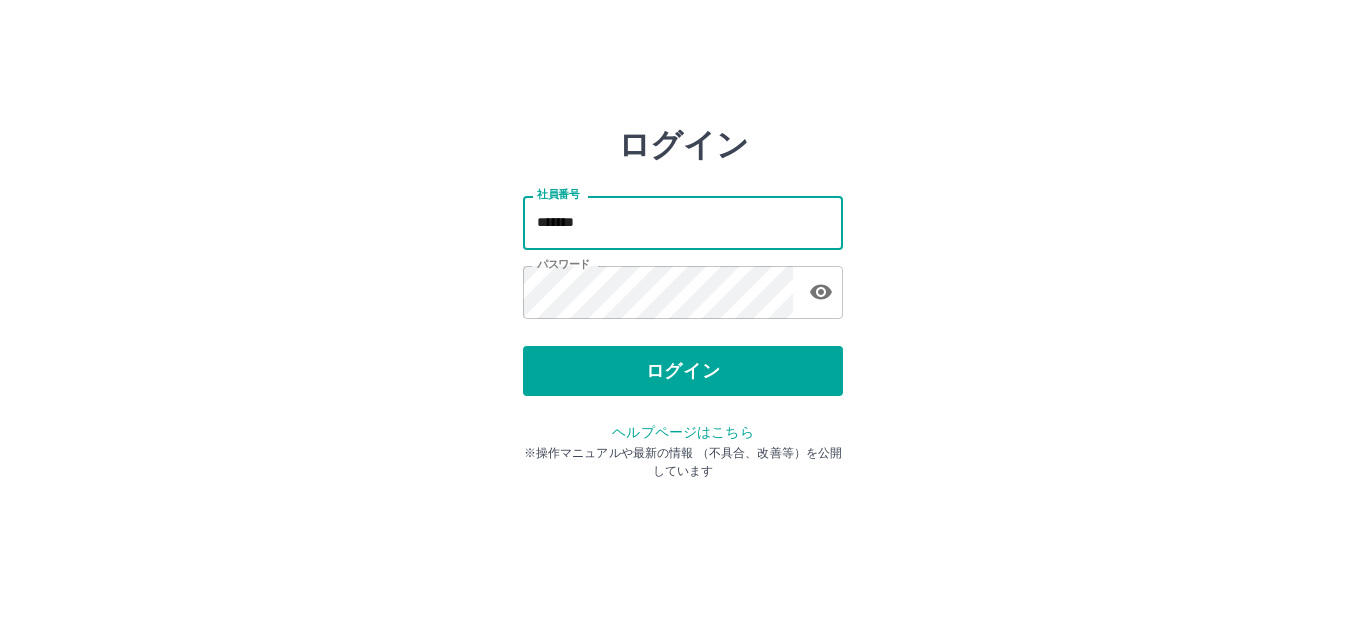 type on "*******" 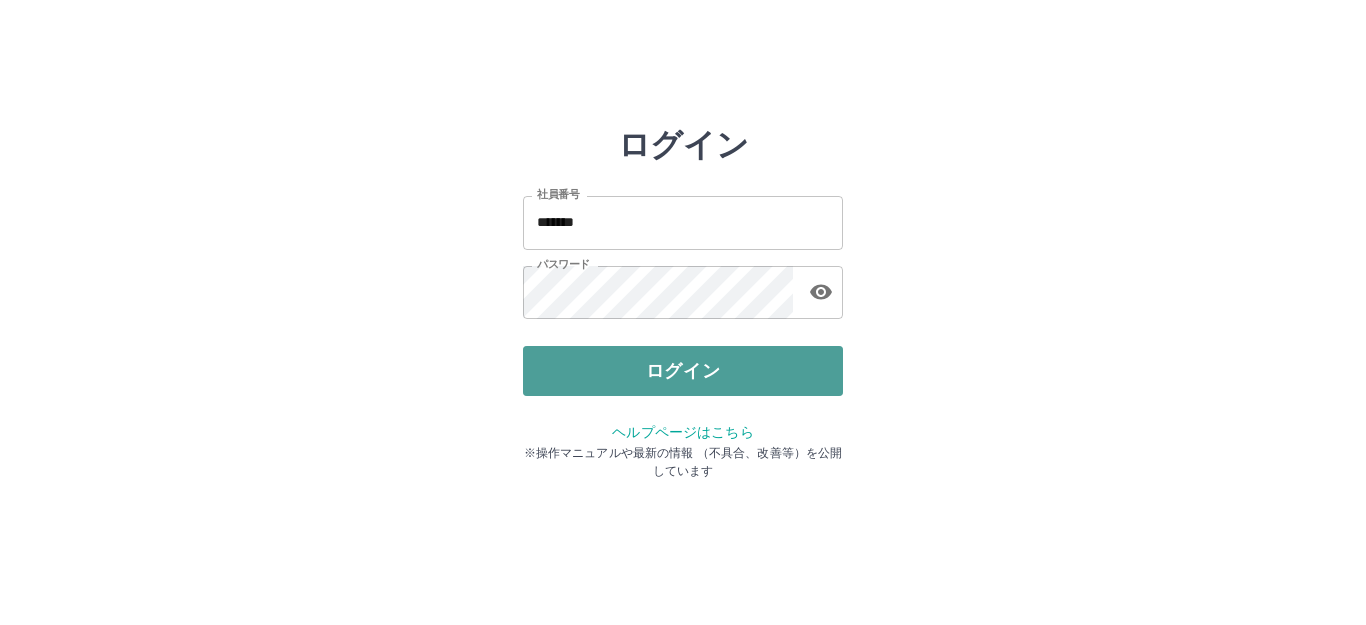 click on "ログイン" at bounding box center (683, 371) 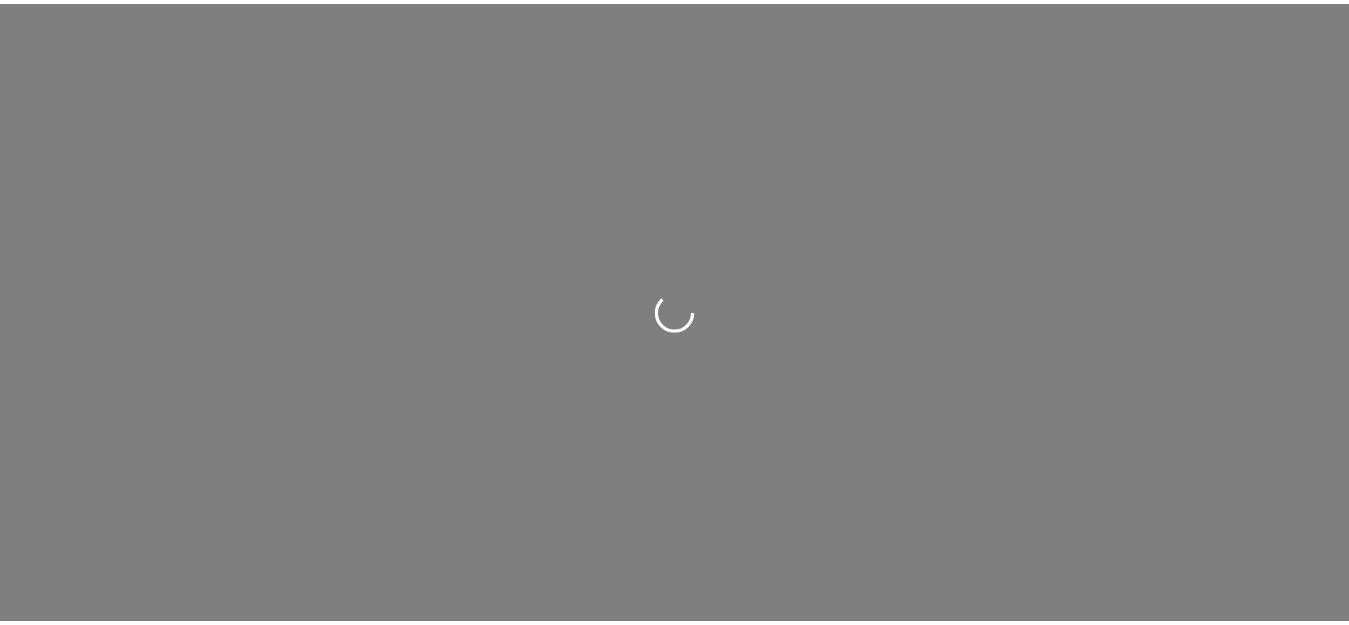 scroll, scrollTop: 0, scrollLeft: 0, axis: both 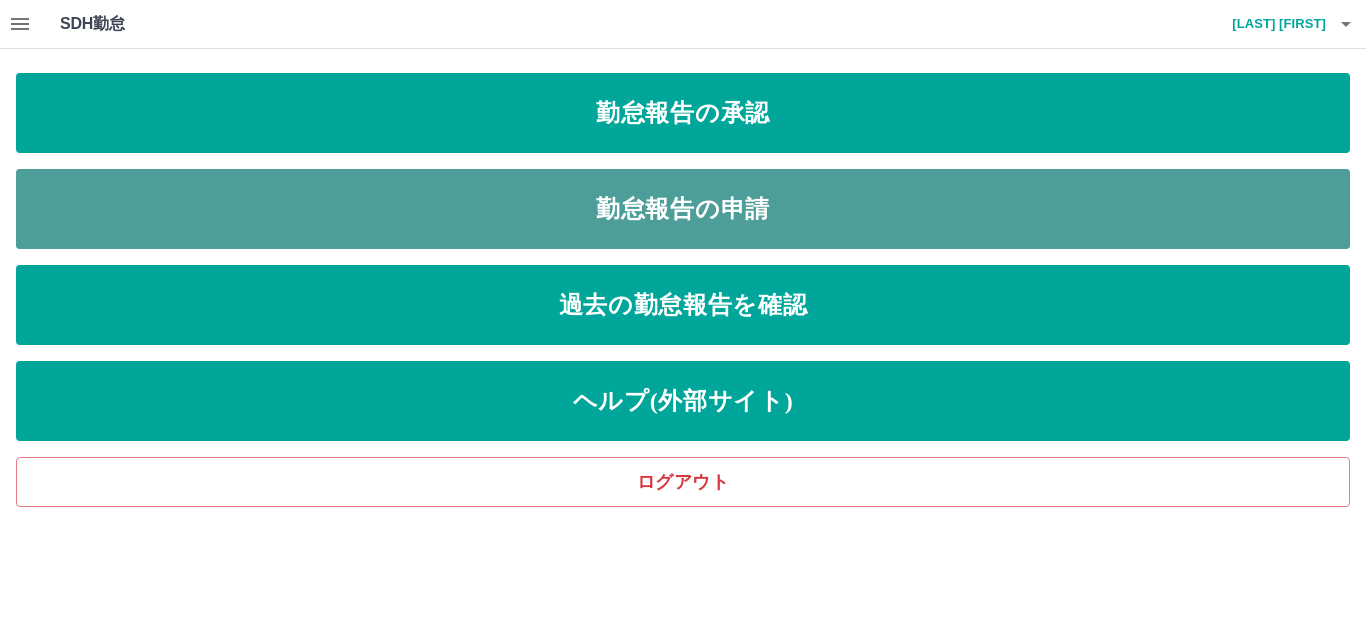 click on "勤怠報告の申請" at bounding box center (683, 209) 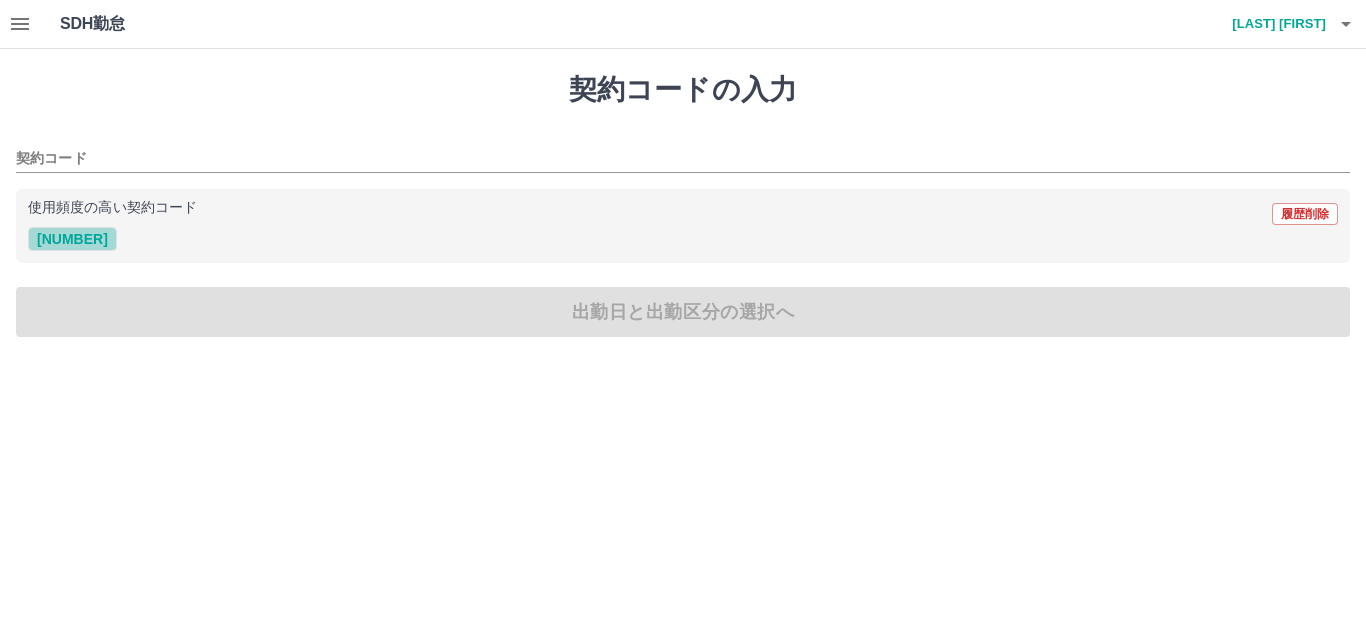 click on "40670006" at bounding box center (72, 239) 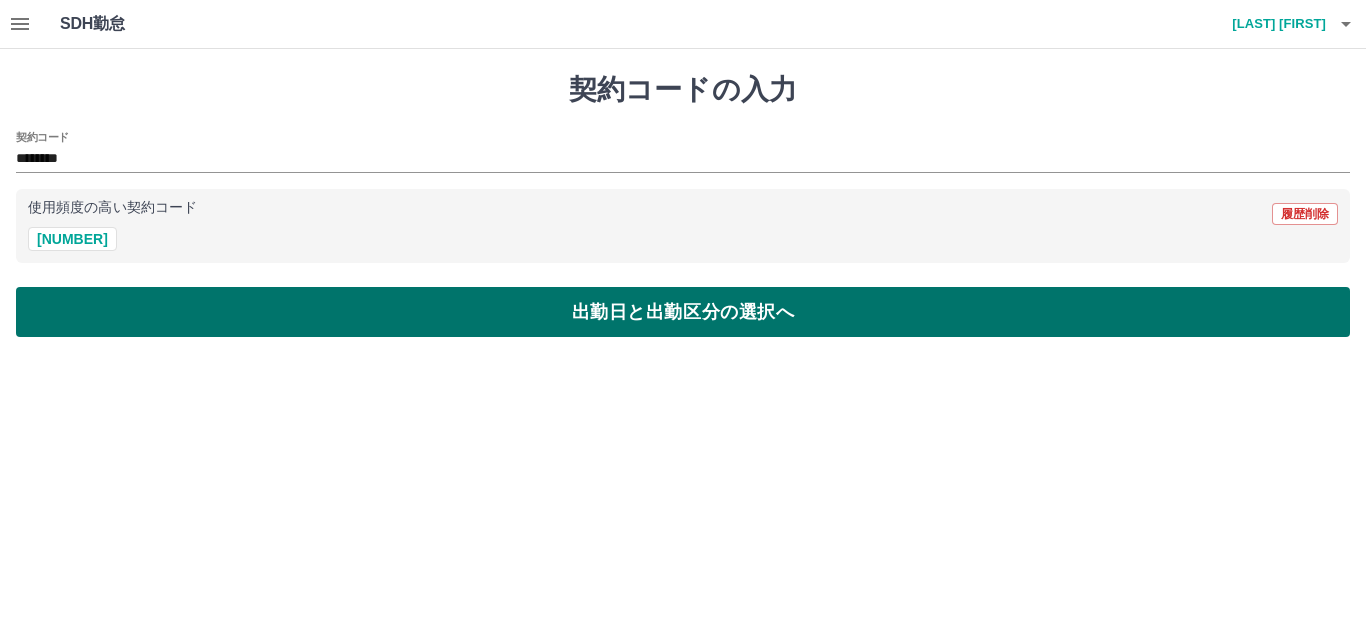 click on "出勤日と出勤区分の選択へ" at bounding box center [683, 312] 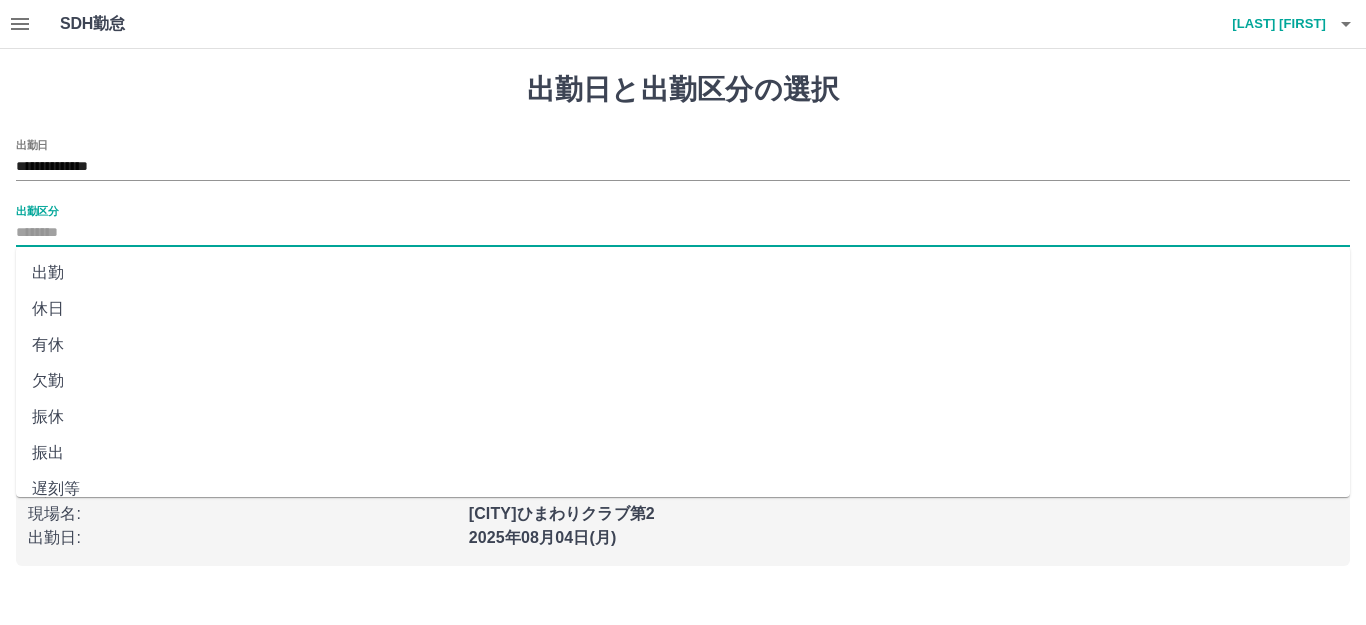 click on "出勤区分" at bounding box center (683, 233) 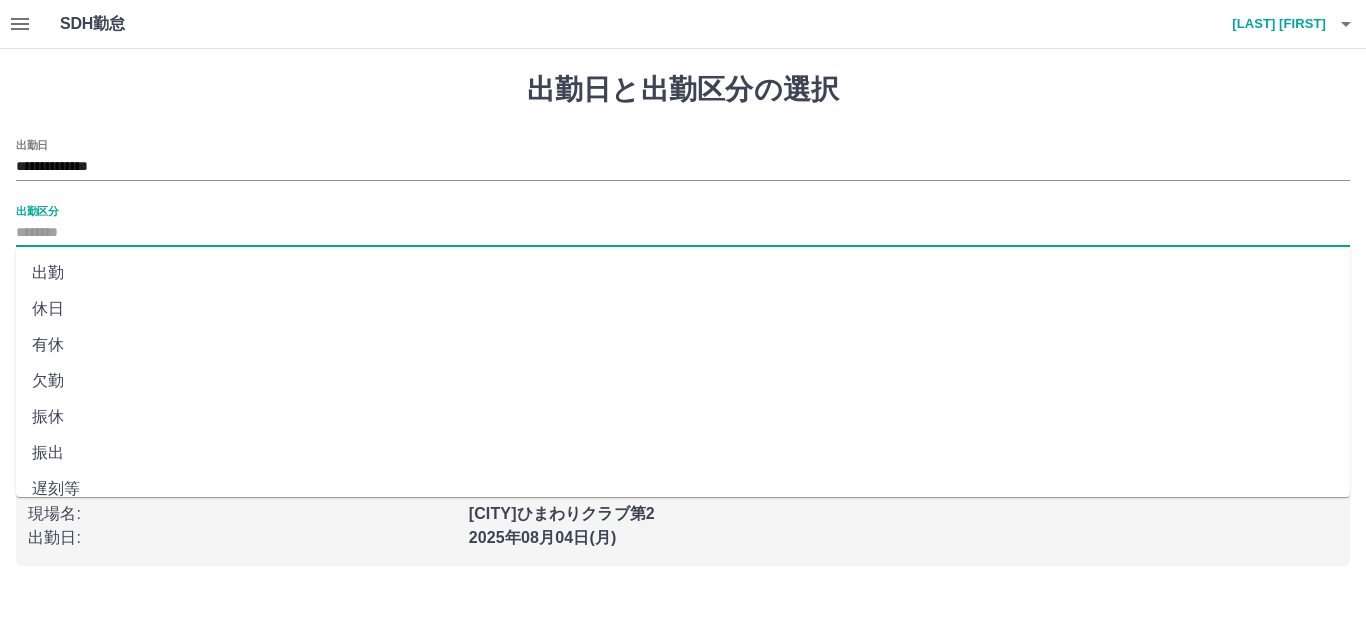 click on "出勤" at bounding box center [683, 273] 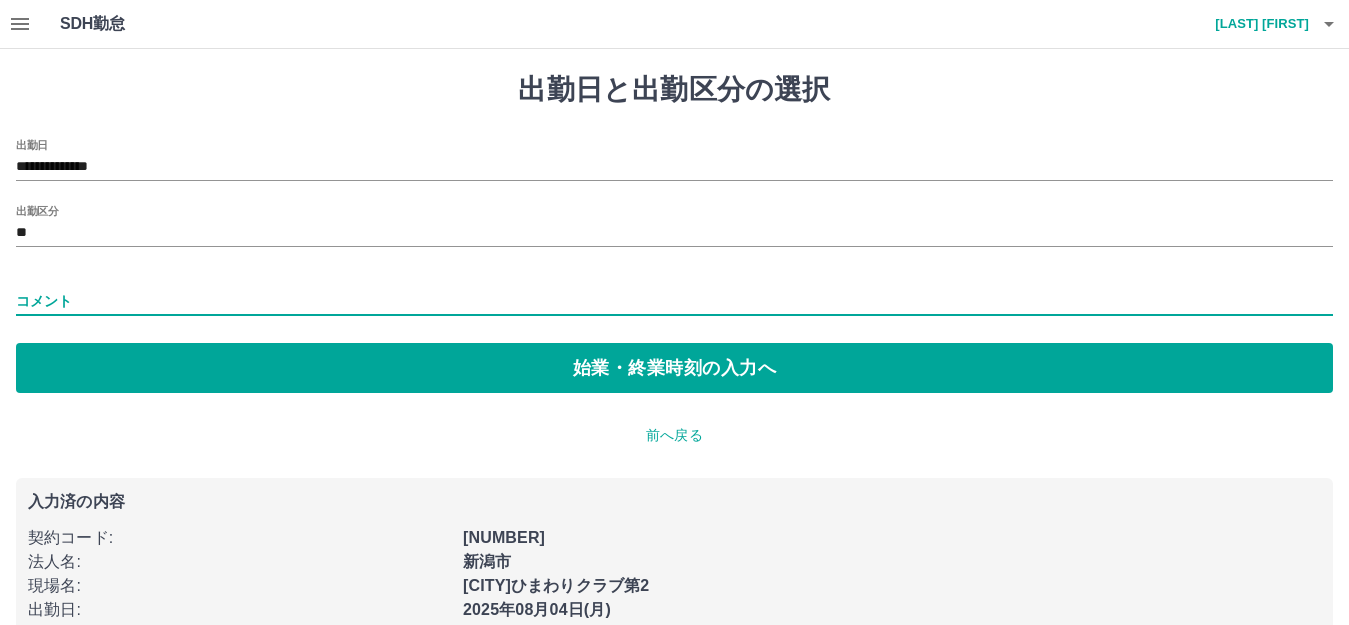 click on "コメント" at bounding box center (674, 301) 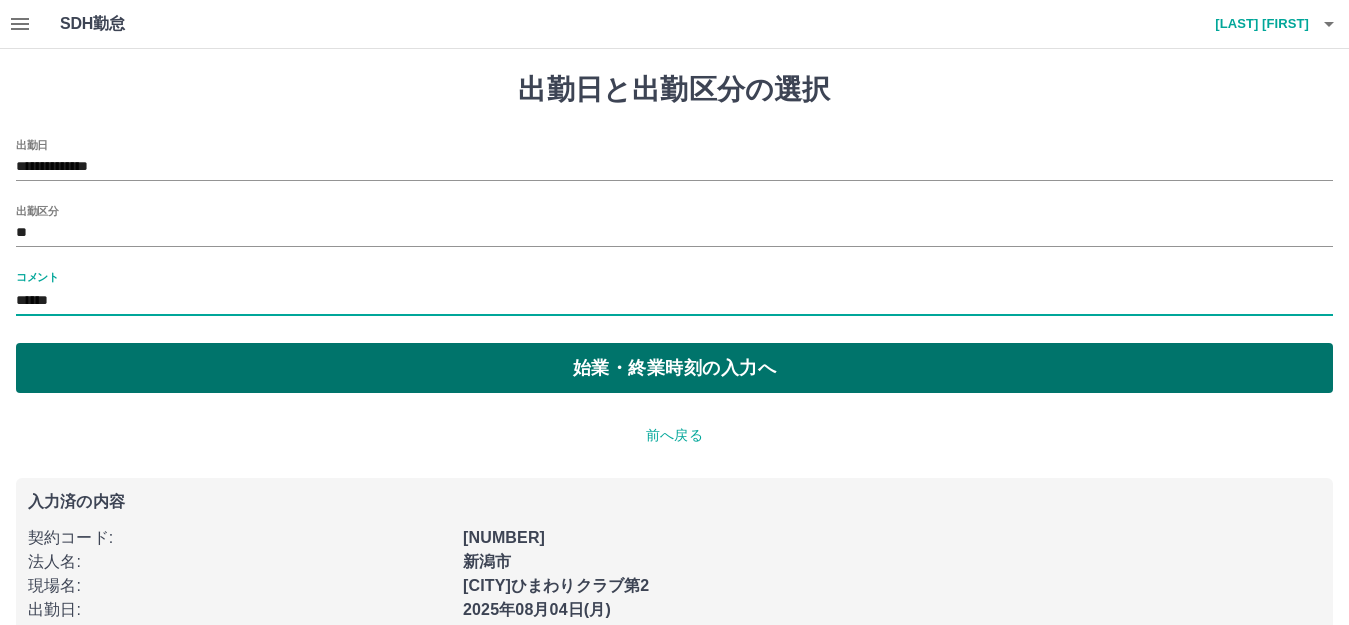 type on "******" 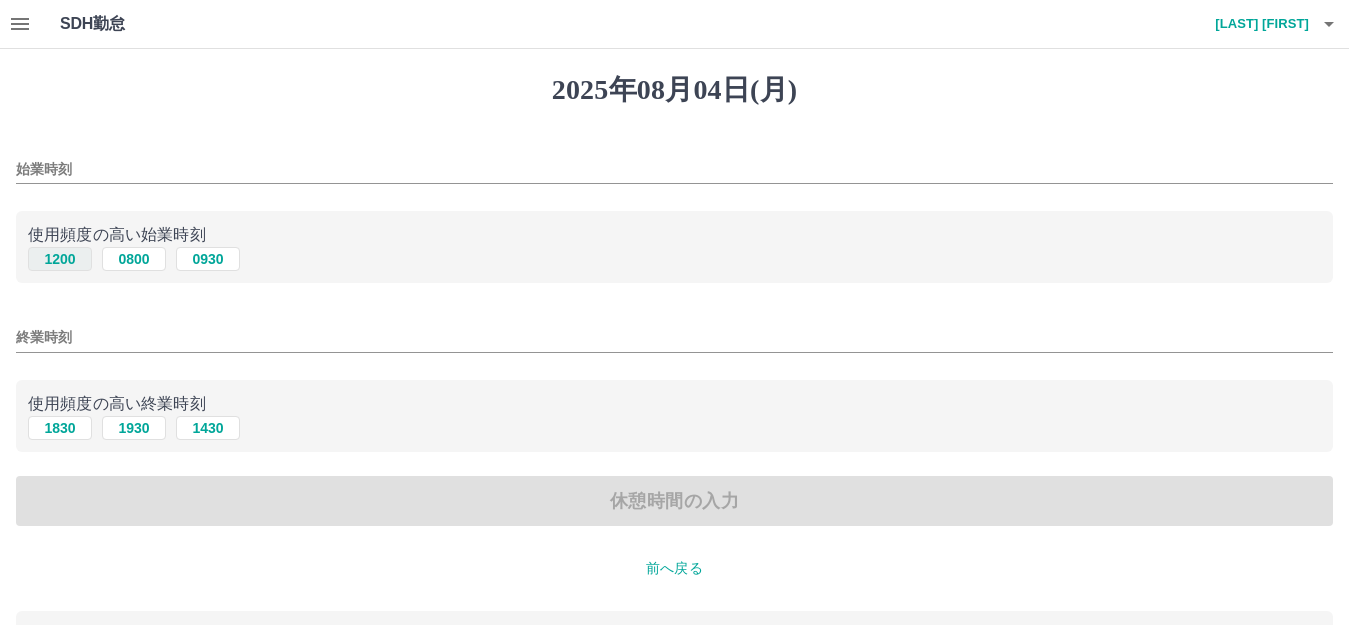 click on "1200" at bounding box center (60, 259) 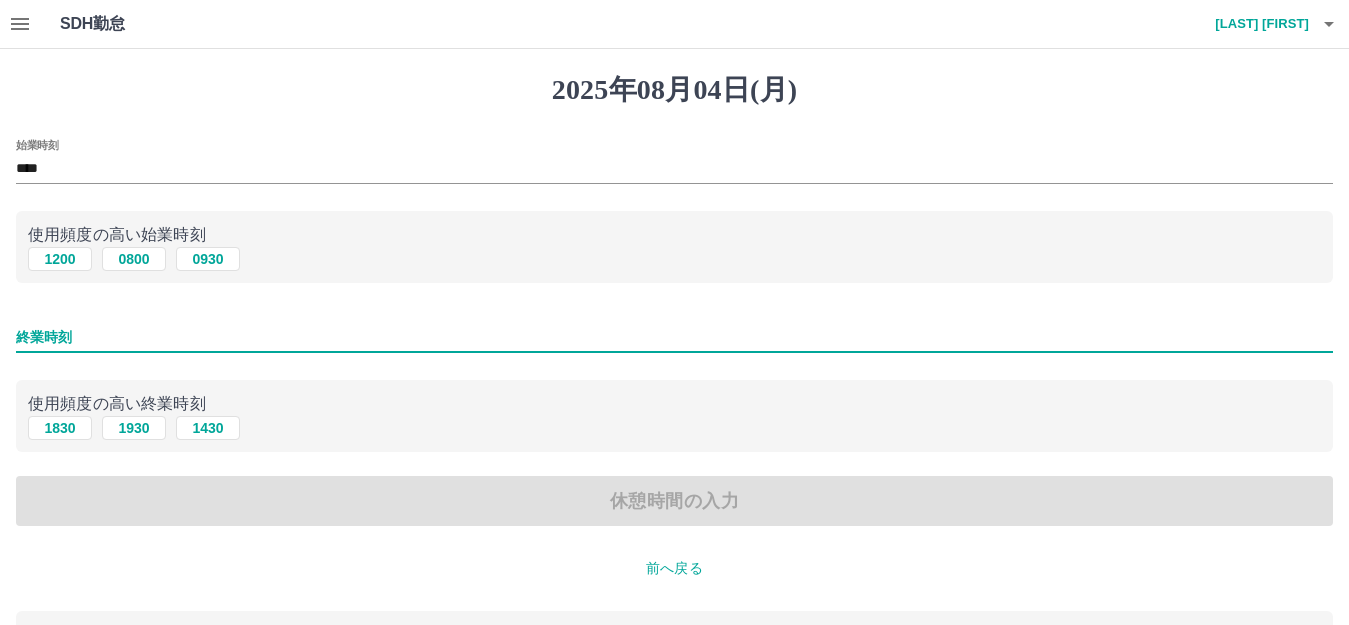 click on "終業時刻" at bounding box center (674, 337) 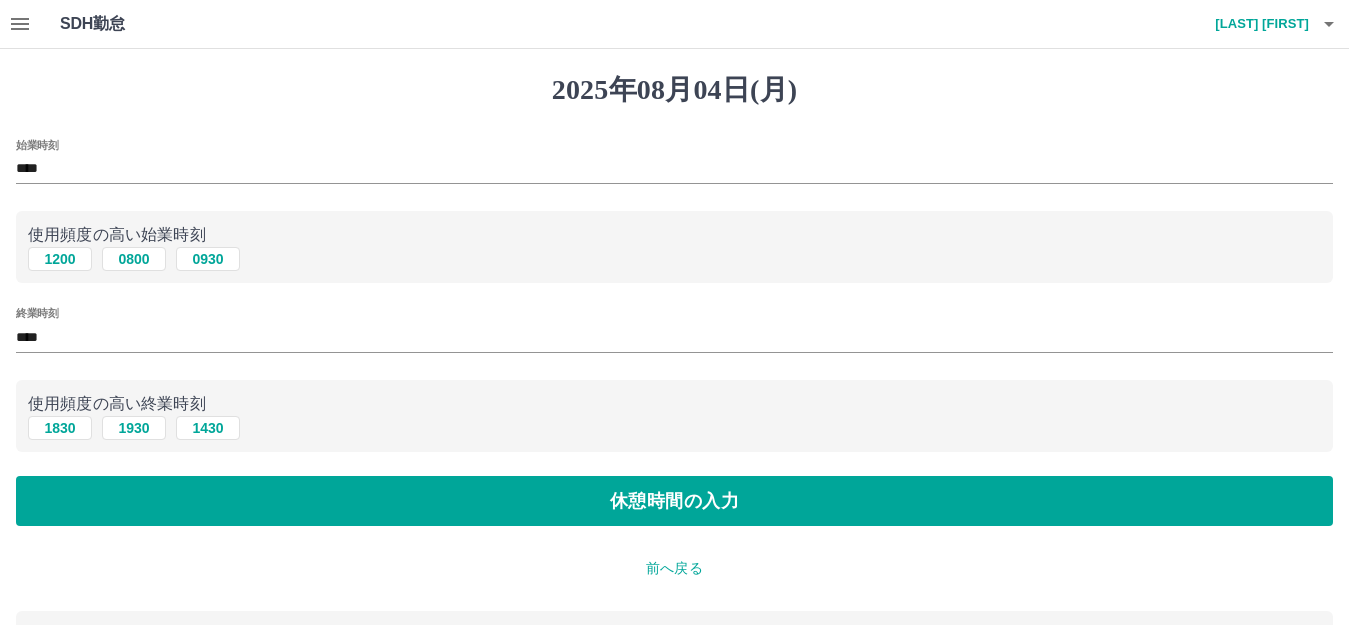 click on "前へ戻る" at bounding box center (674, 568) 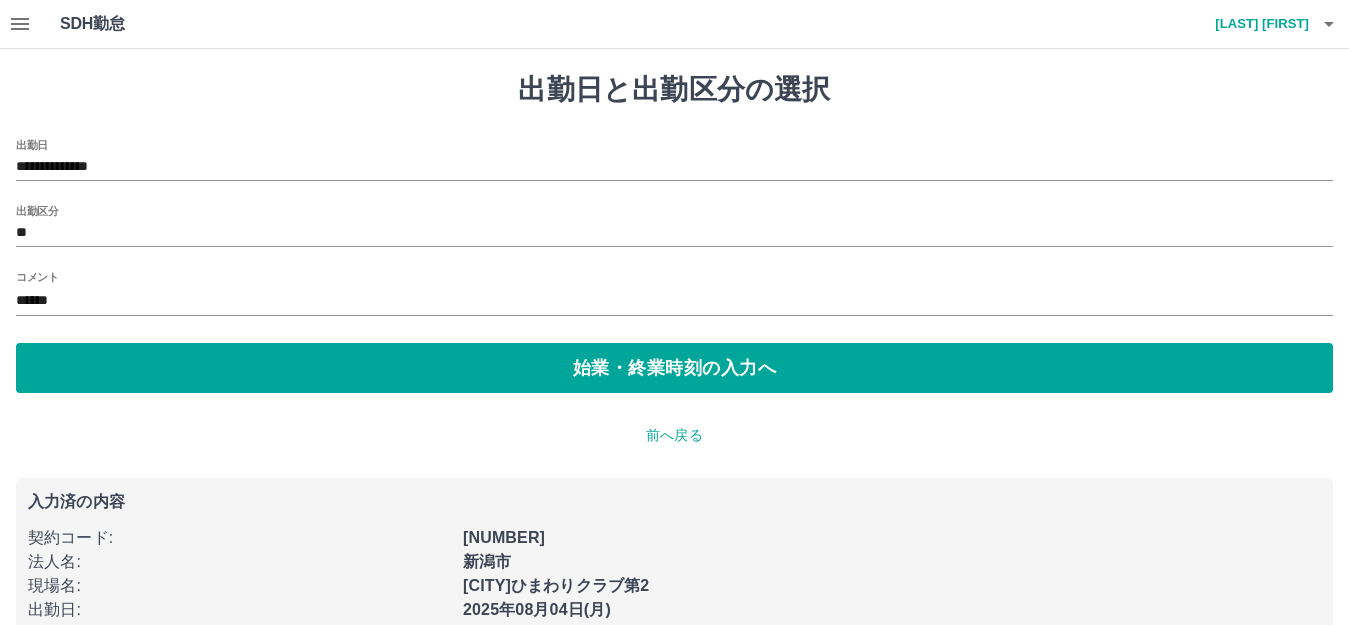 click on "******" at bounding box center [674, 301] 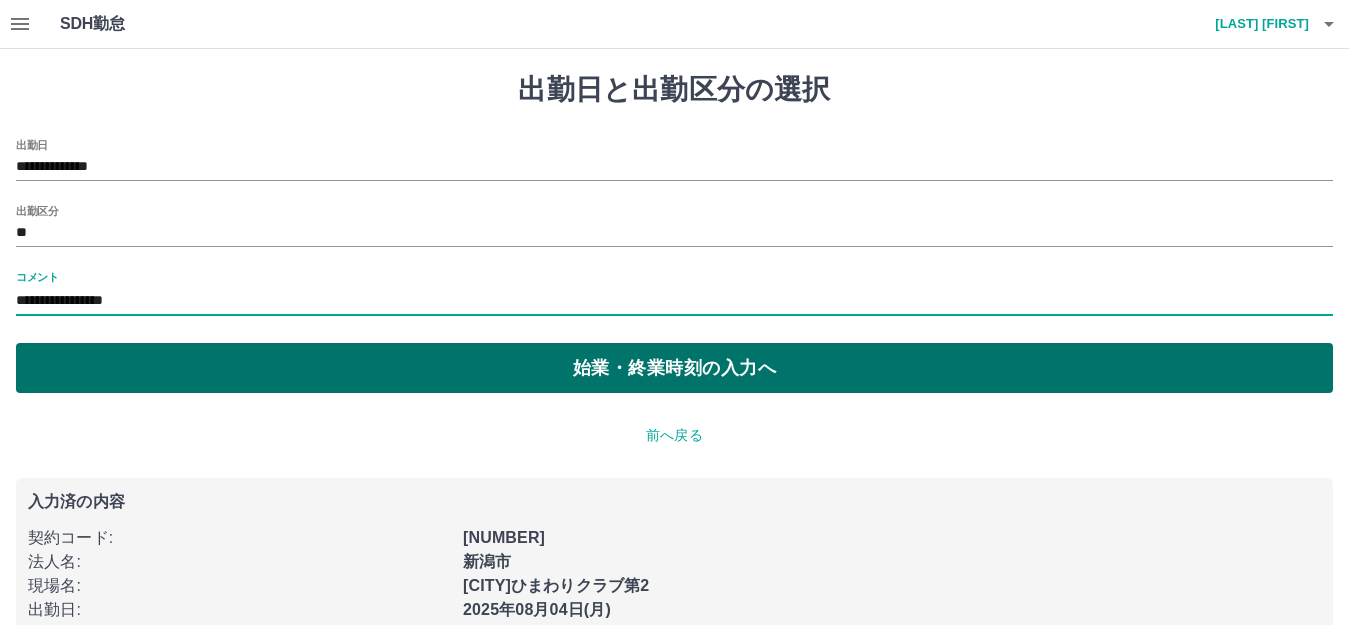 type on "**********" 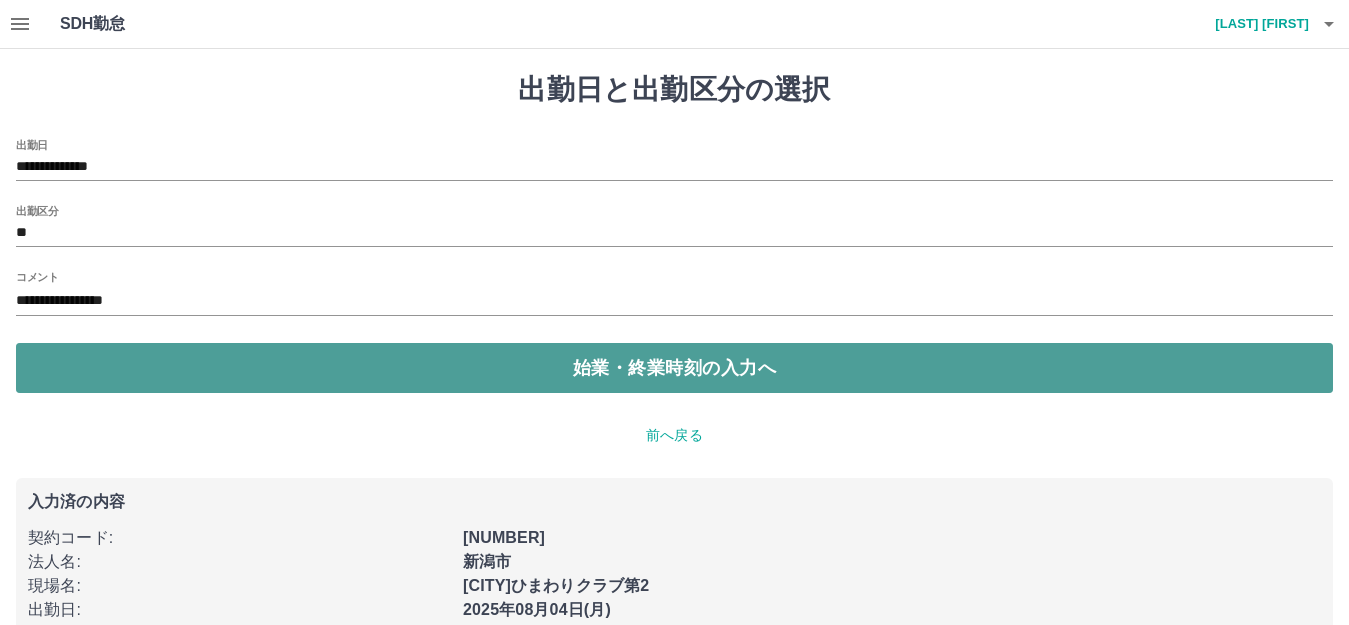 click on "始業・終業時刻の入力へ" at bounding box center (674, 368) 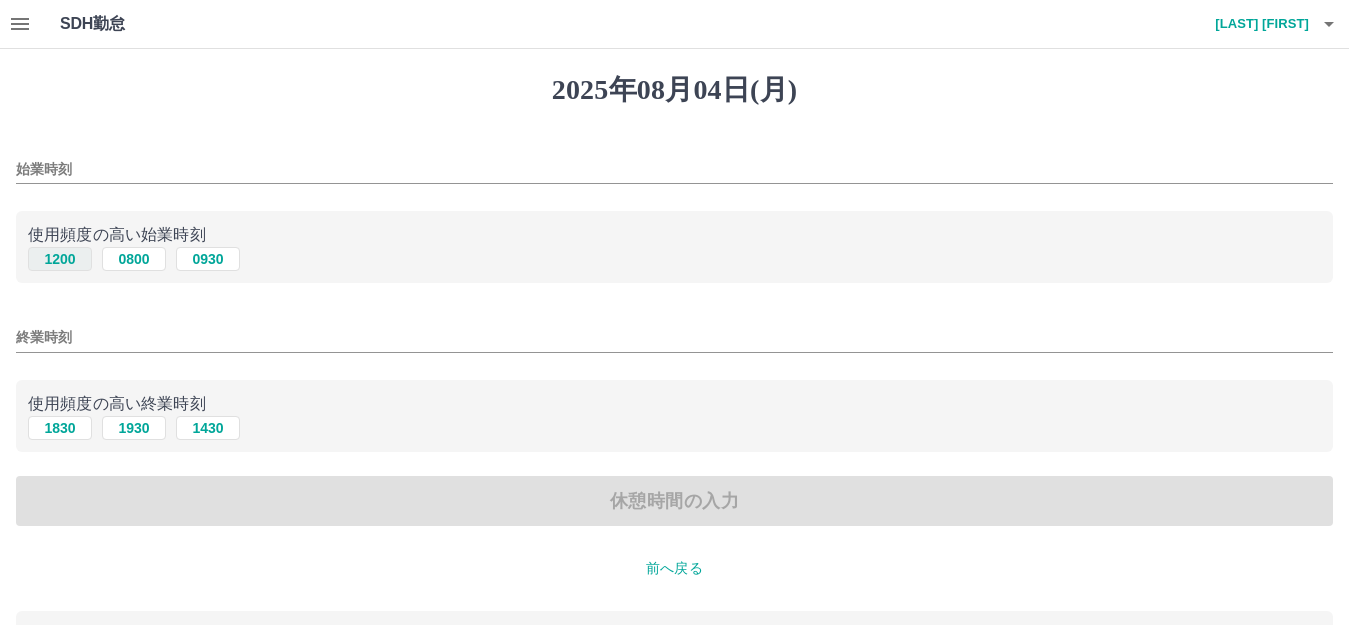 click on "1200" at bounding box center (60, 259) 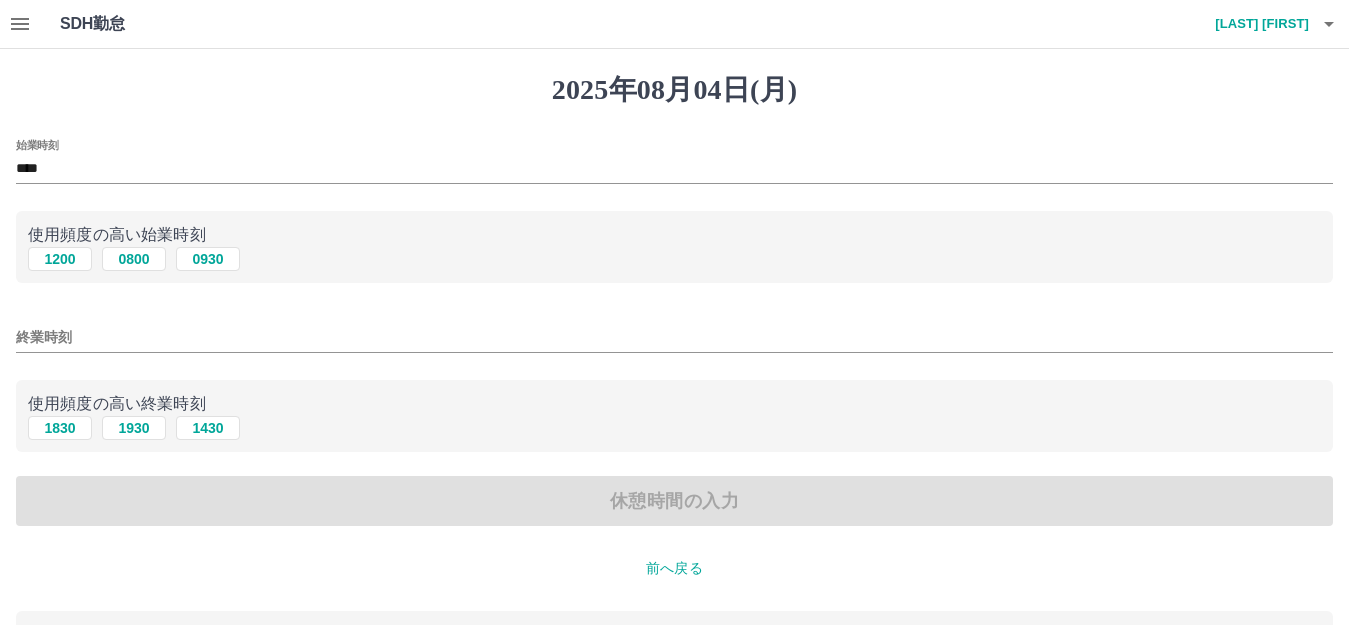 click on "終業時刻" at bounding box center (674, 337) 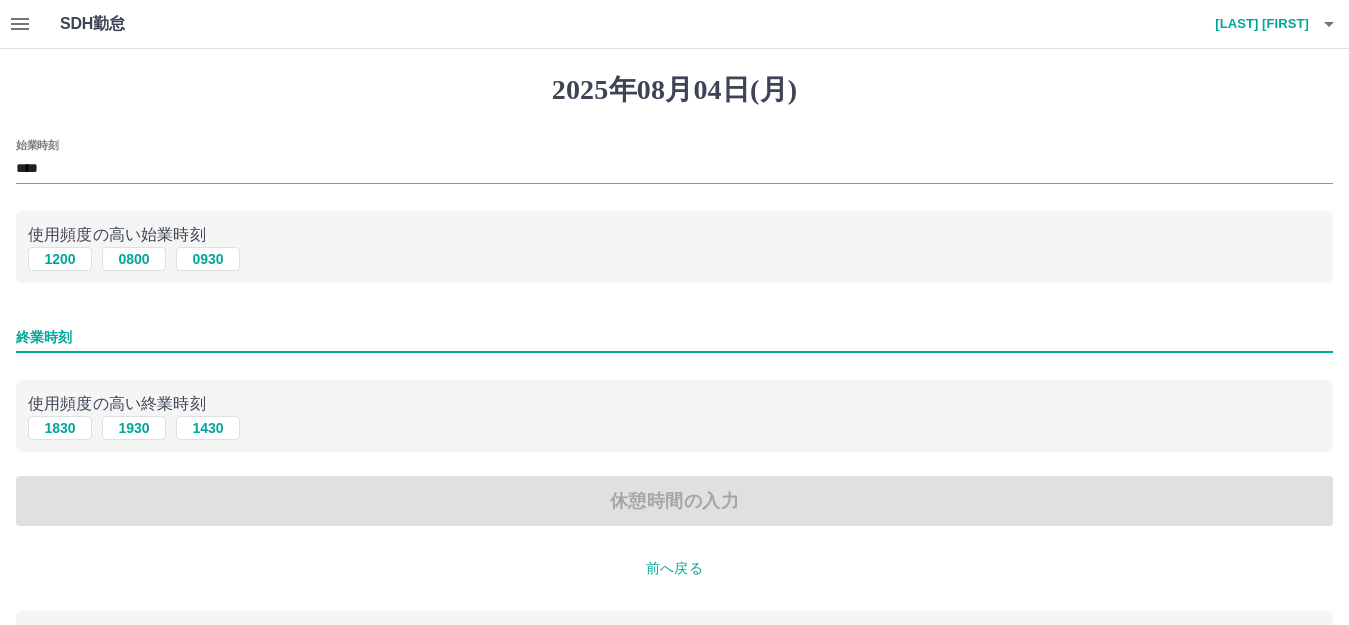 type on "****" 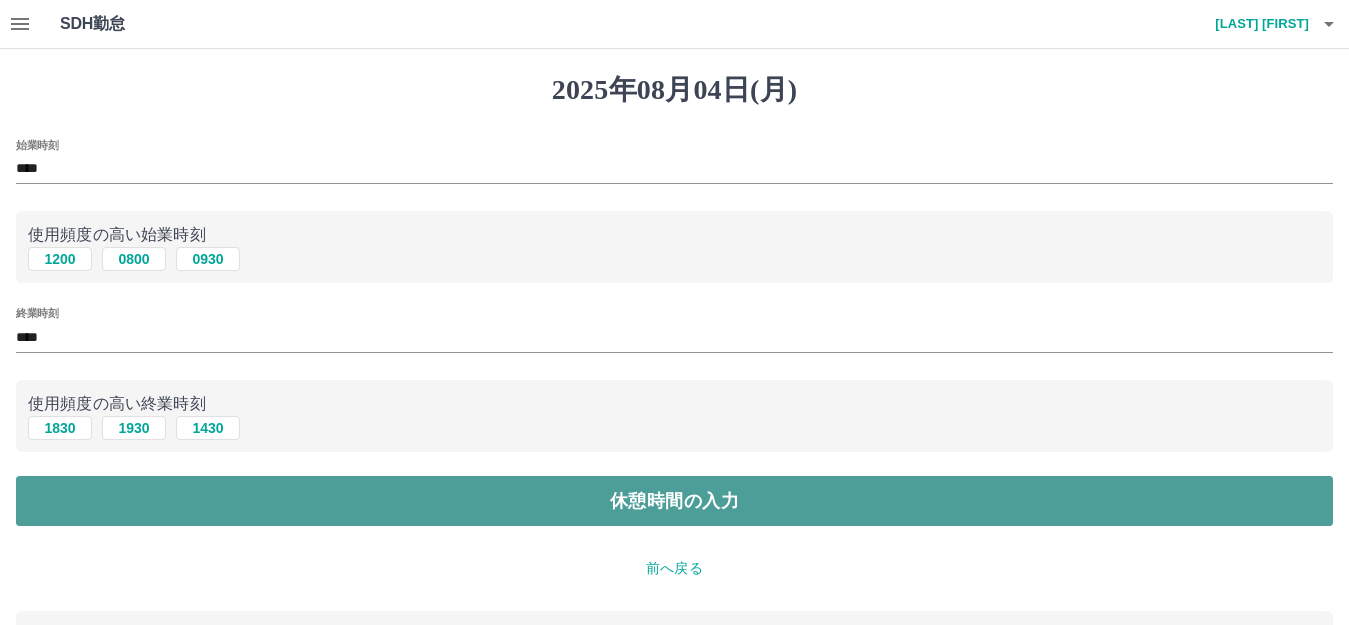 click on "休憩時間の入力" at bounding box center [674, 501] 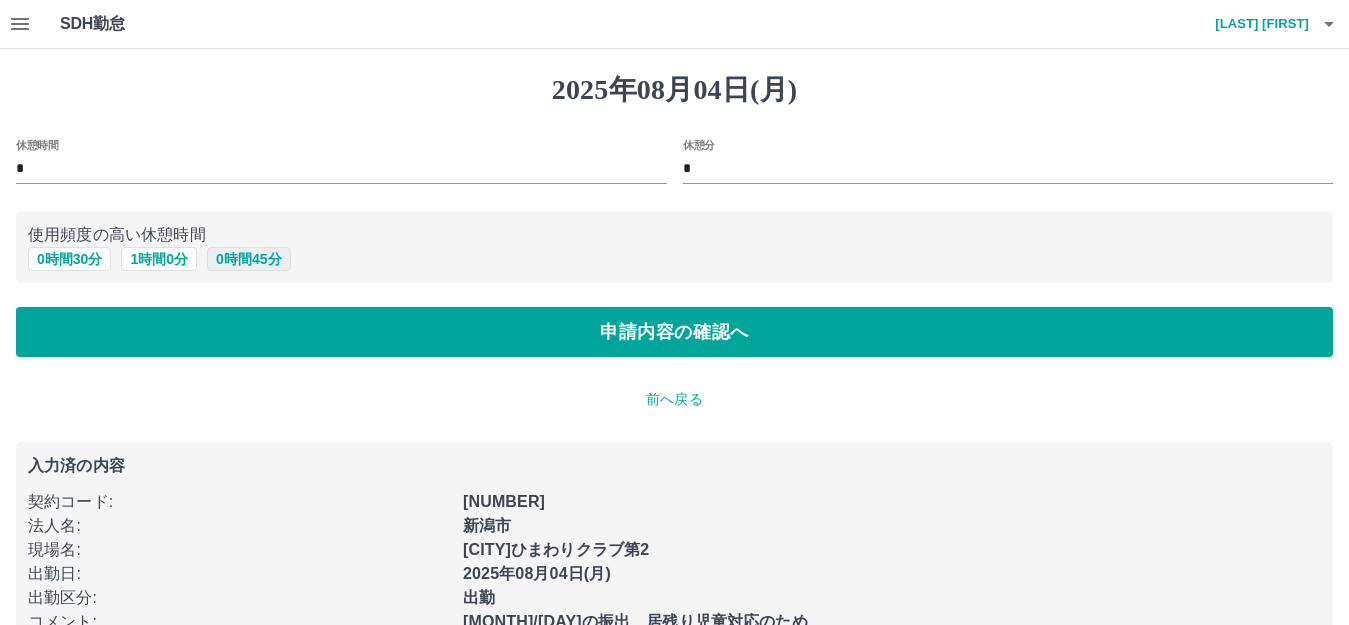click on "0 時間 45 分" at bounding box center [248, 259] 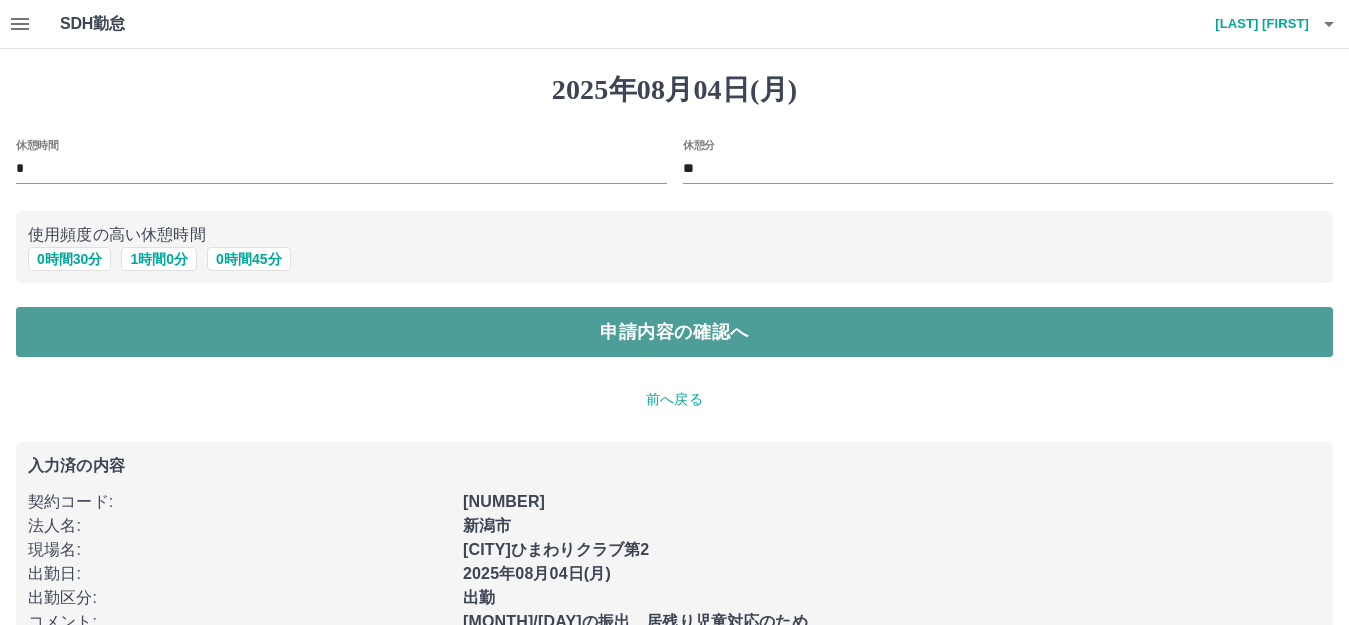 click on "申請内容の確認へ" at bounding box center (674, 332) 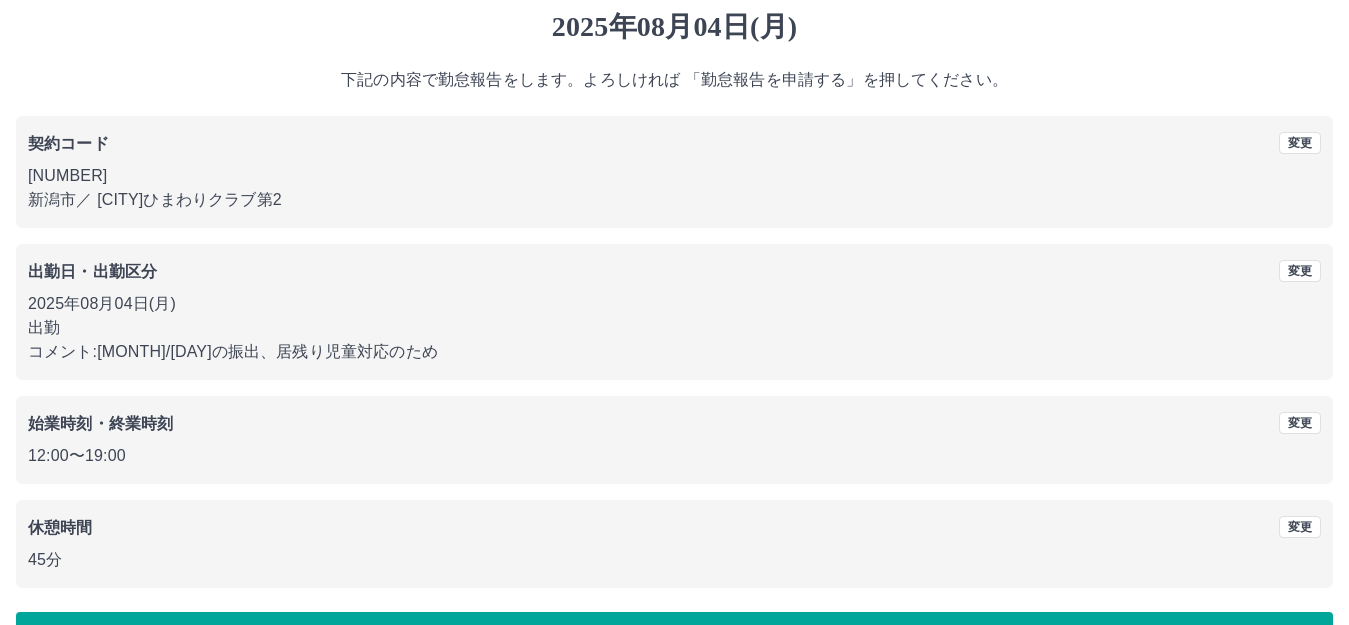 scroll, scrollTop: 124, scrollLeft: 0, axis: vertical 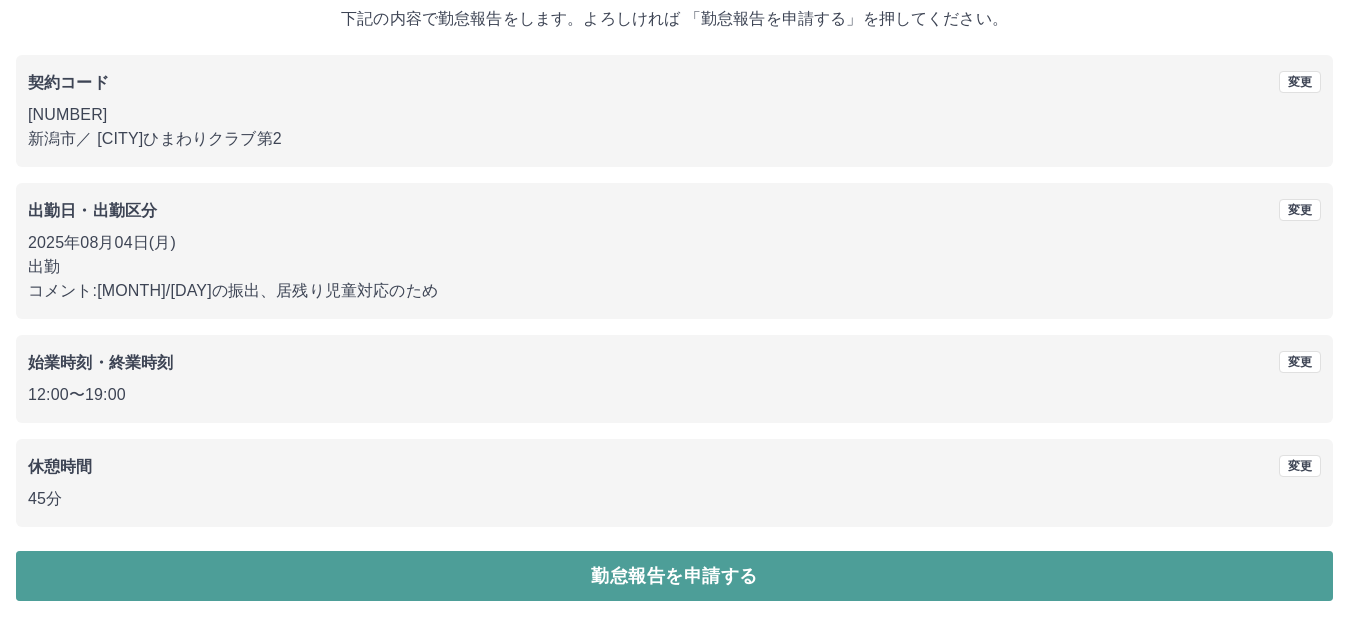 click on "勤怠報告を申請する" at bounding box center (674, 576) 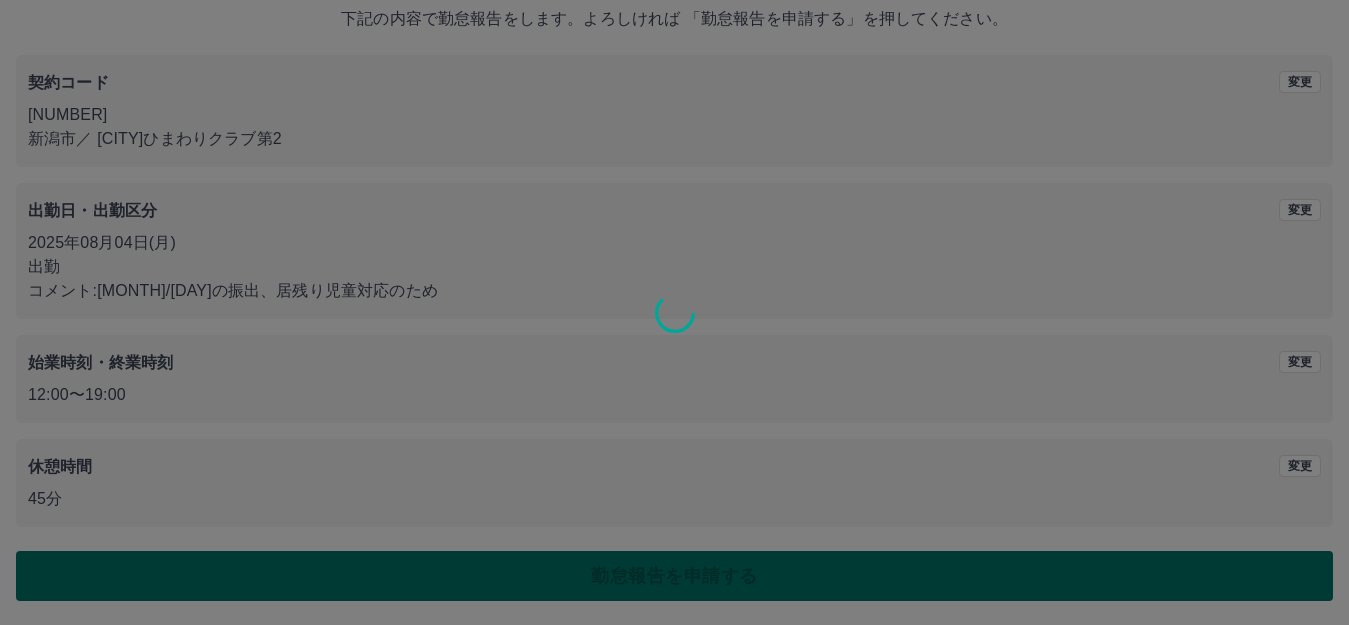 scroll, scrollTop: 0, scrollLeft: 0, axis: both 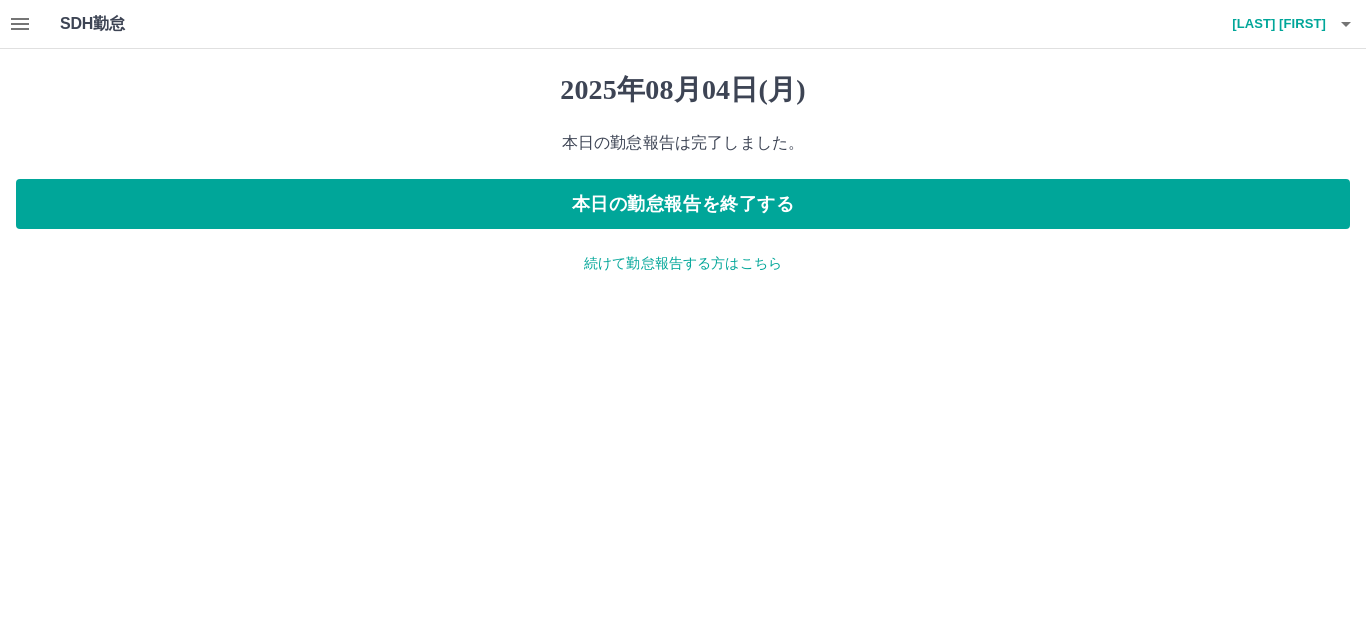 click at bounding box center [20, 24] 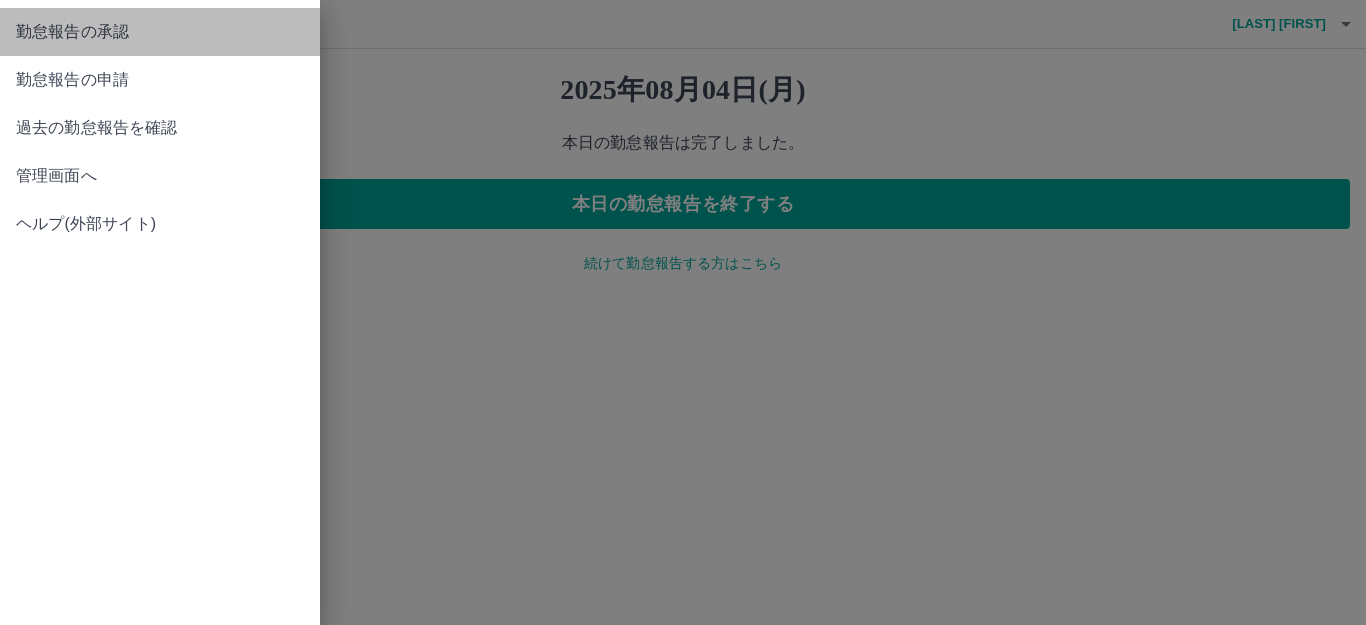 click on "勤怠報告の承認" at bounding box center [160, 32] 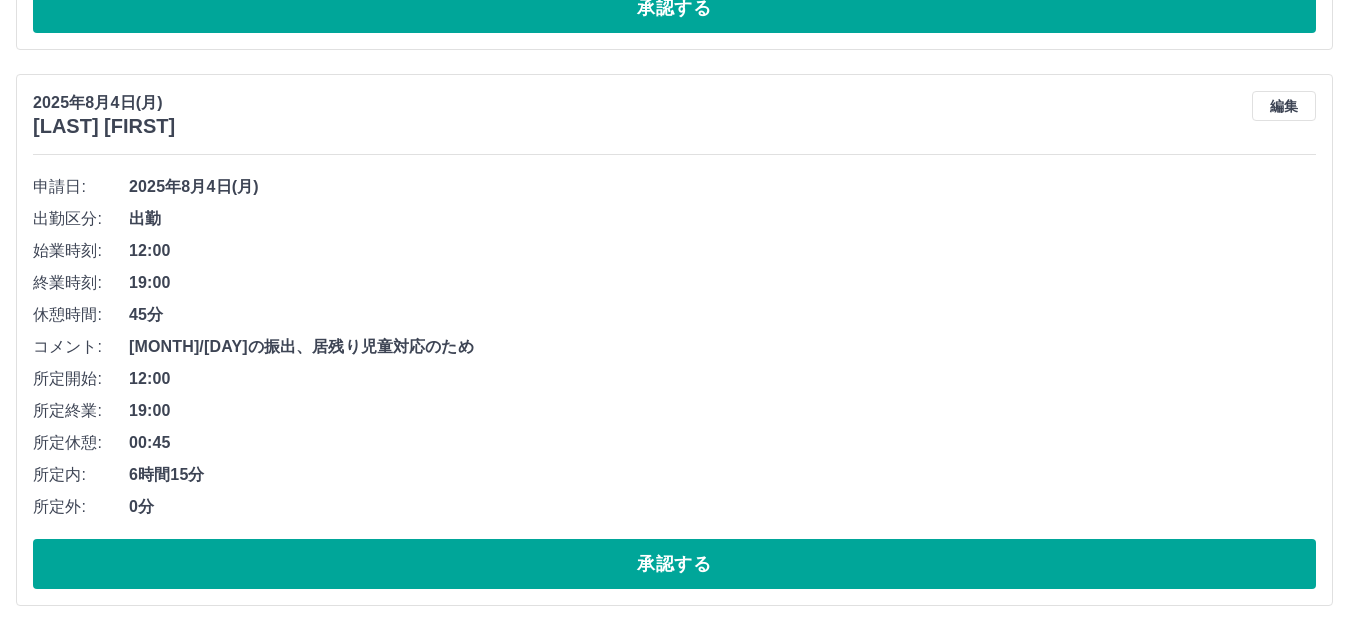 scroll, scrollTop: 600, scrollLeft: 0, axis: vertical 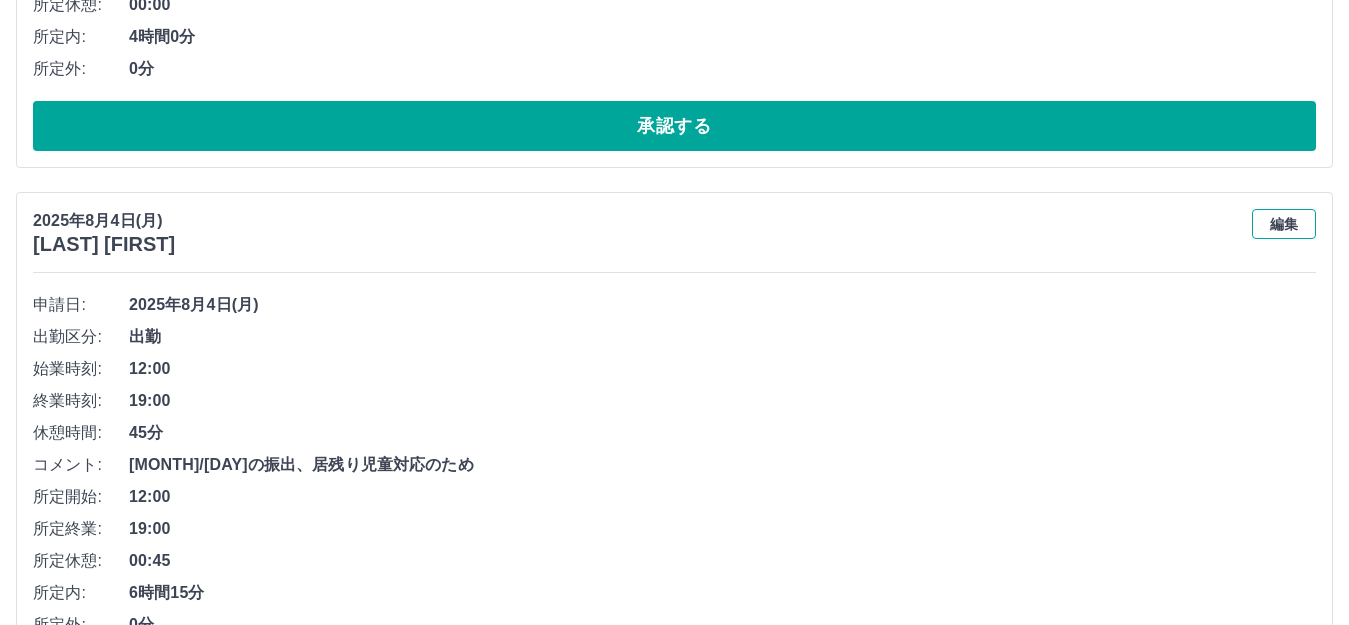 click on "編集" at bounding box center (1284, 224) 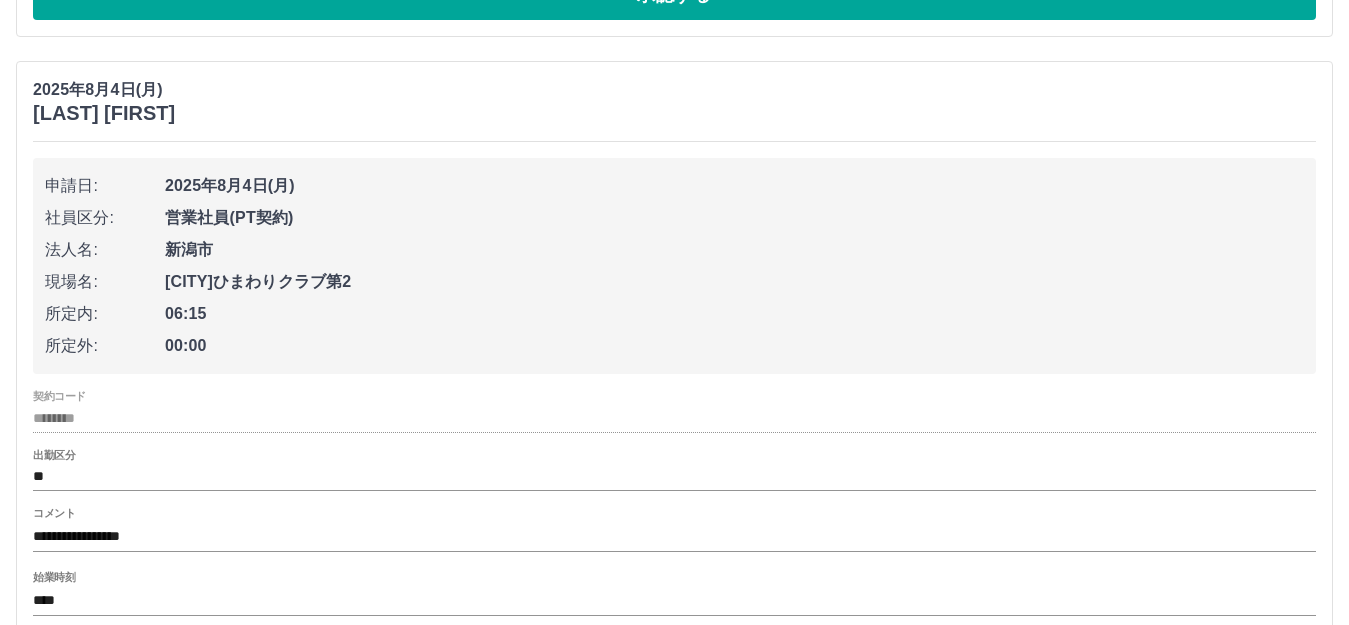 scroll, scrollTop: 700, scrollLeft: 0, axis: vertical 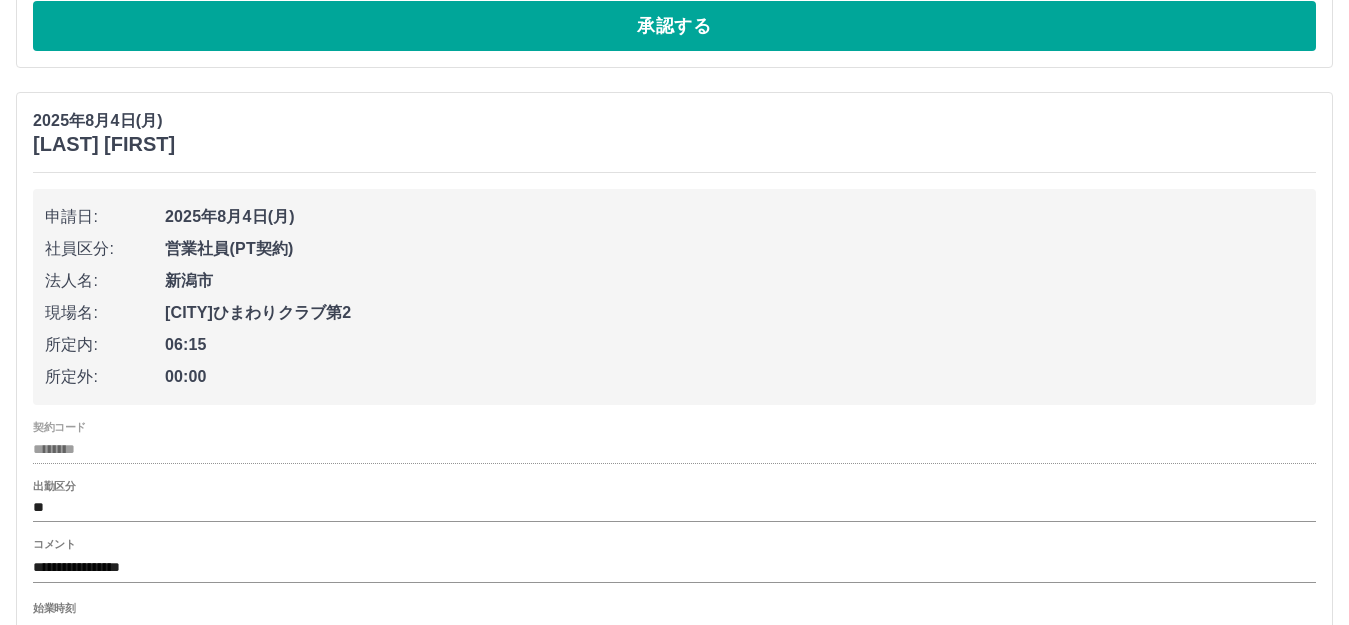 click on "2025年8月4日(月)" at bounding box center [104, 121] 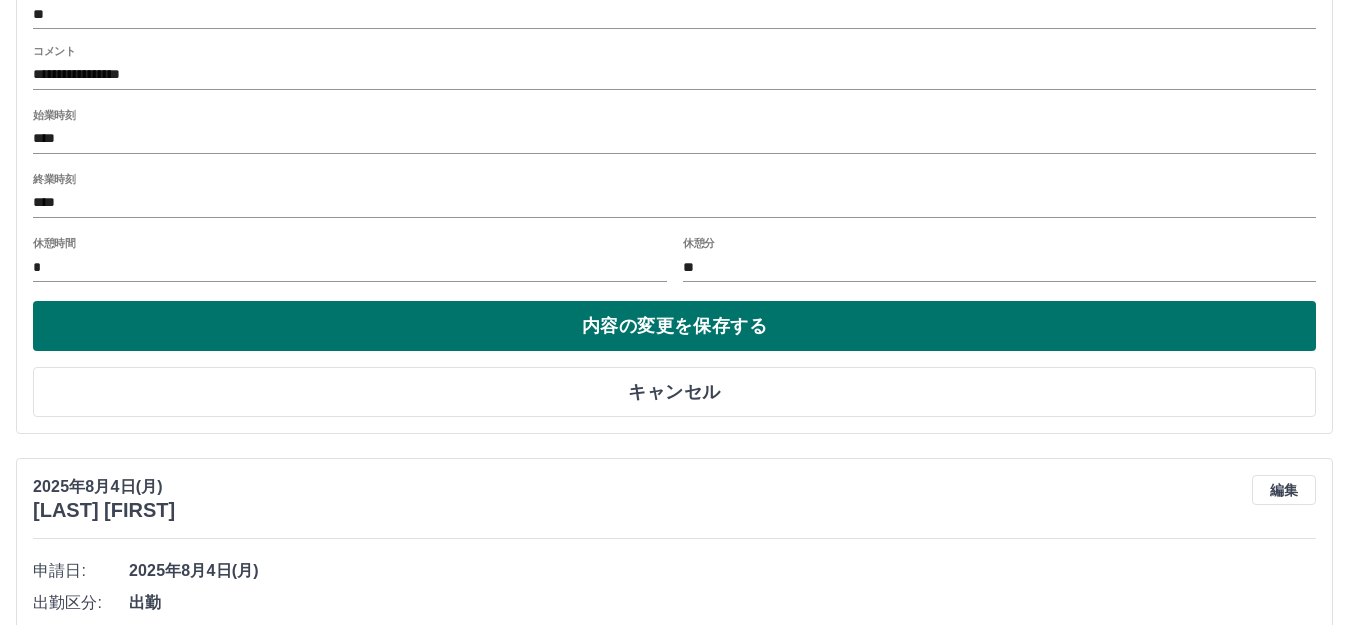 scroll, scrollTop: 1200, scrollLeft: 0, axis: vertical 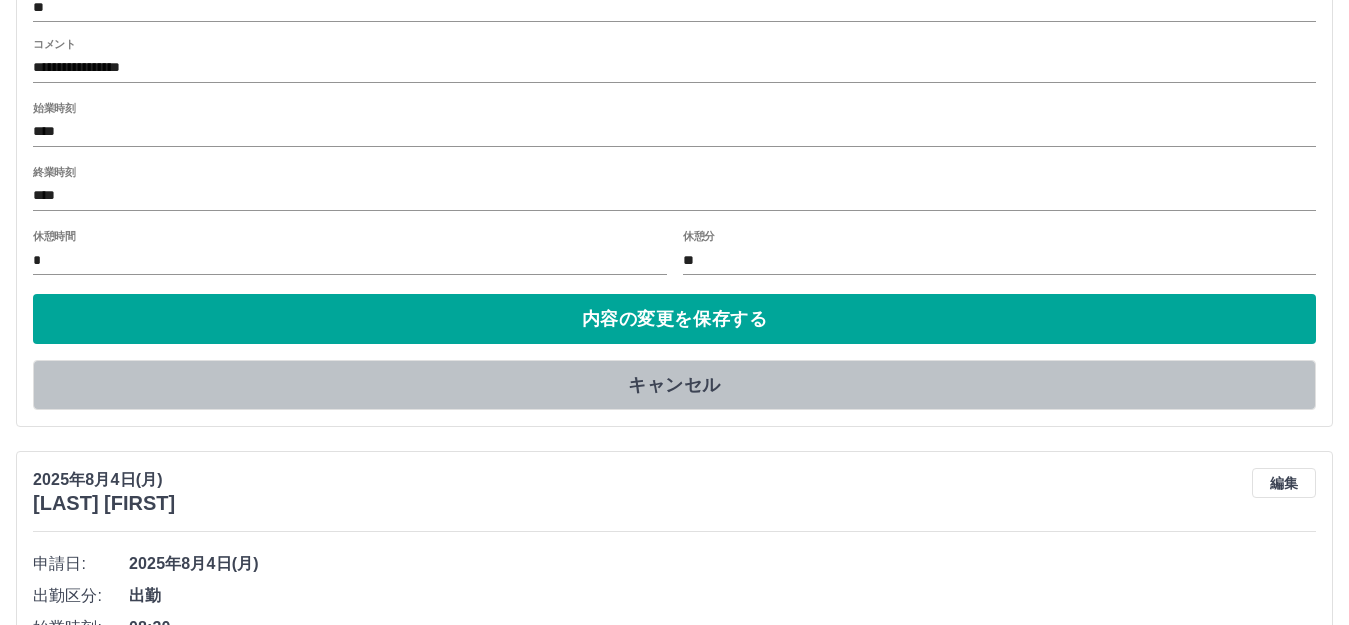 click on "キャンセル" at bounding box center (674, 385) 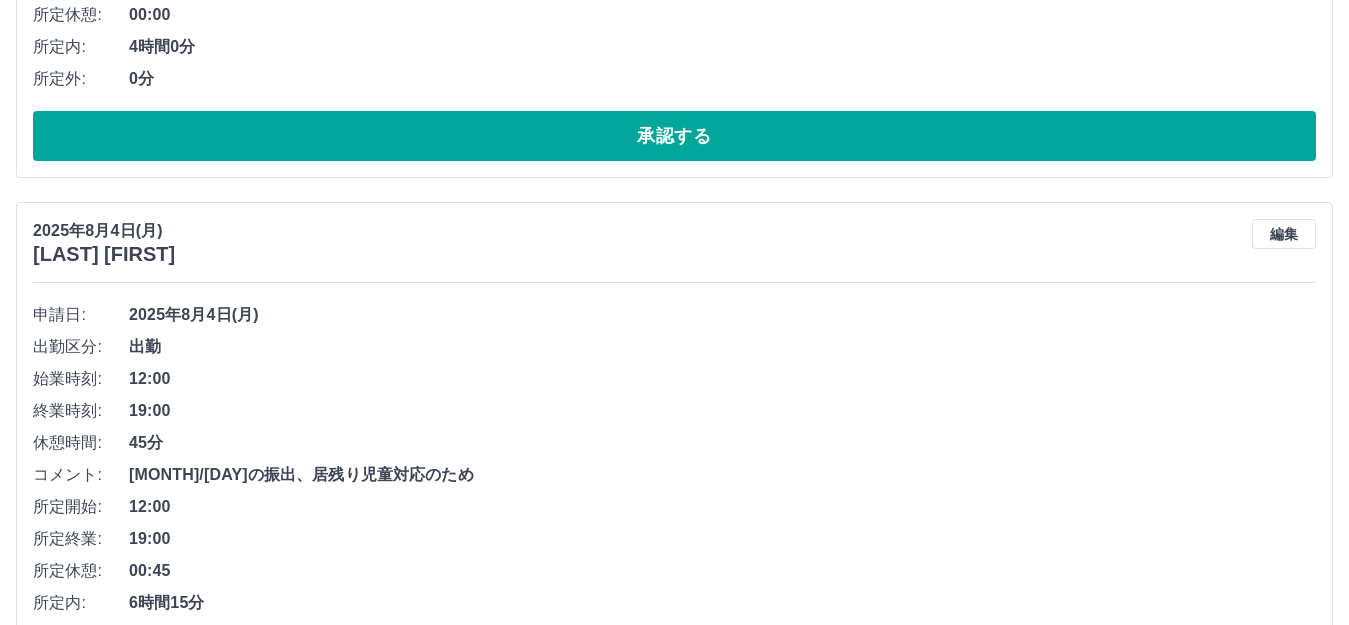 scroll, scrollTop: 582, scrollLeft: 0, axis: vertical 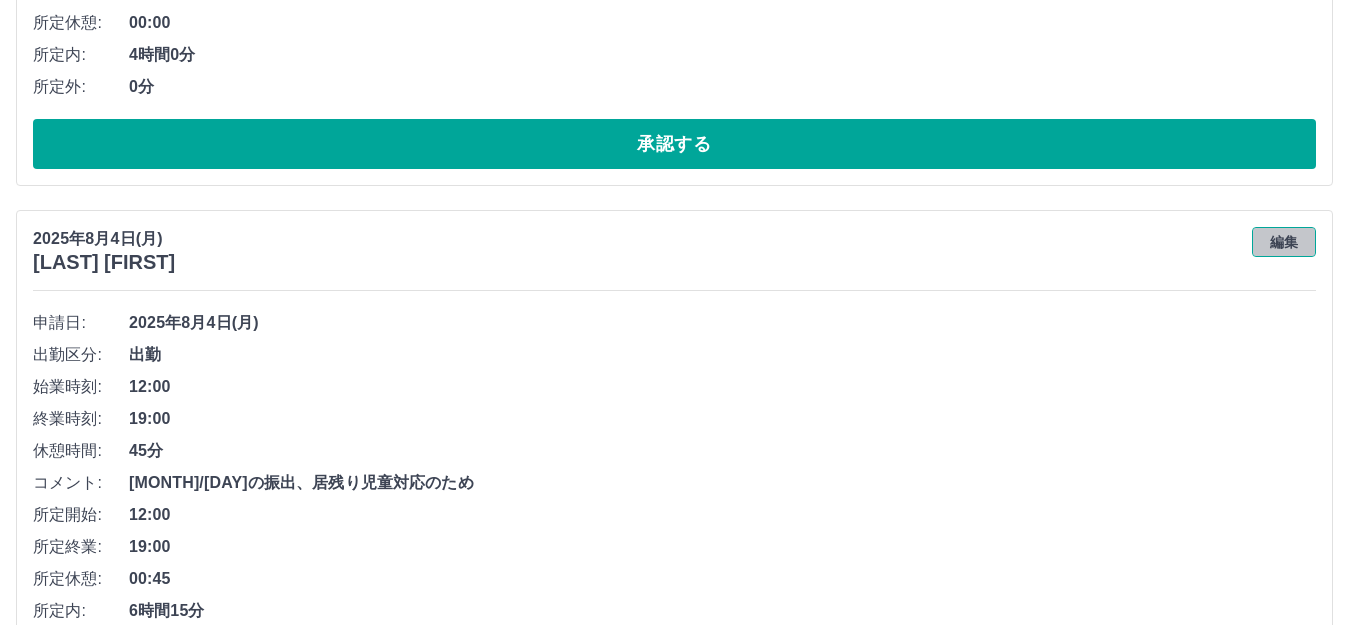 click on "編集" at bounding box center [1284, 242] 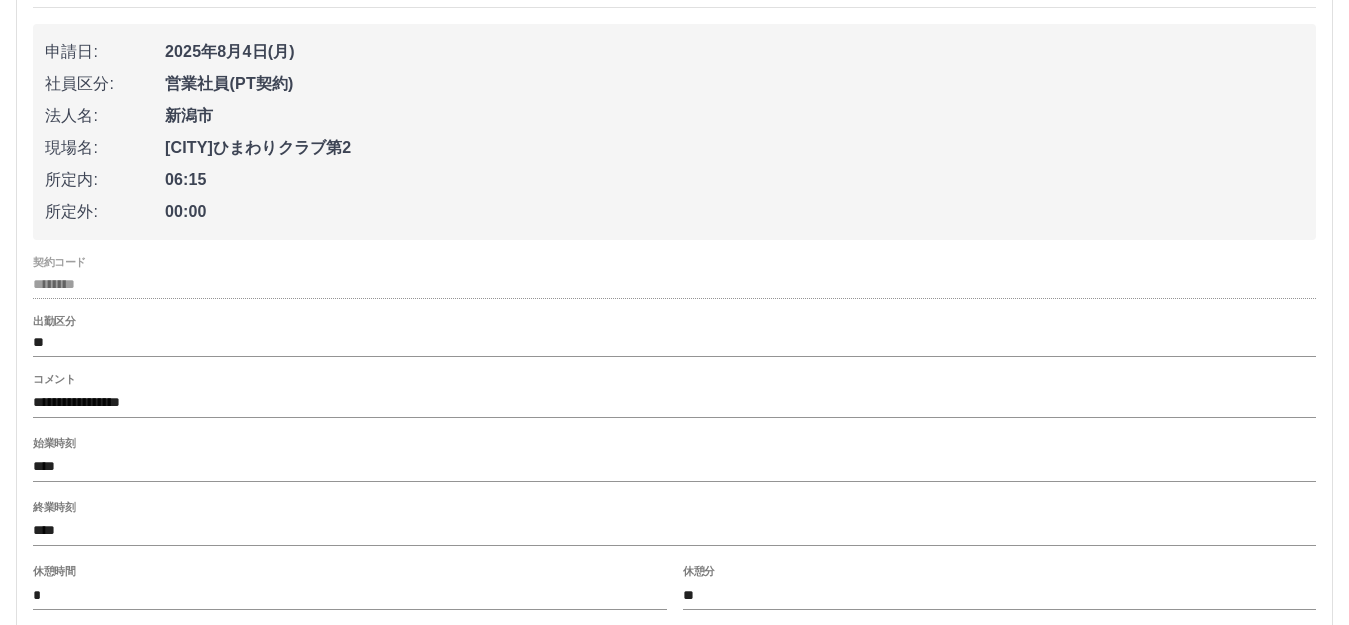 scroll, scrollTop: 982, scrollLeft: 0, axis: vertical 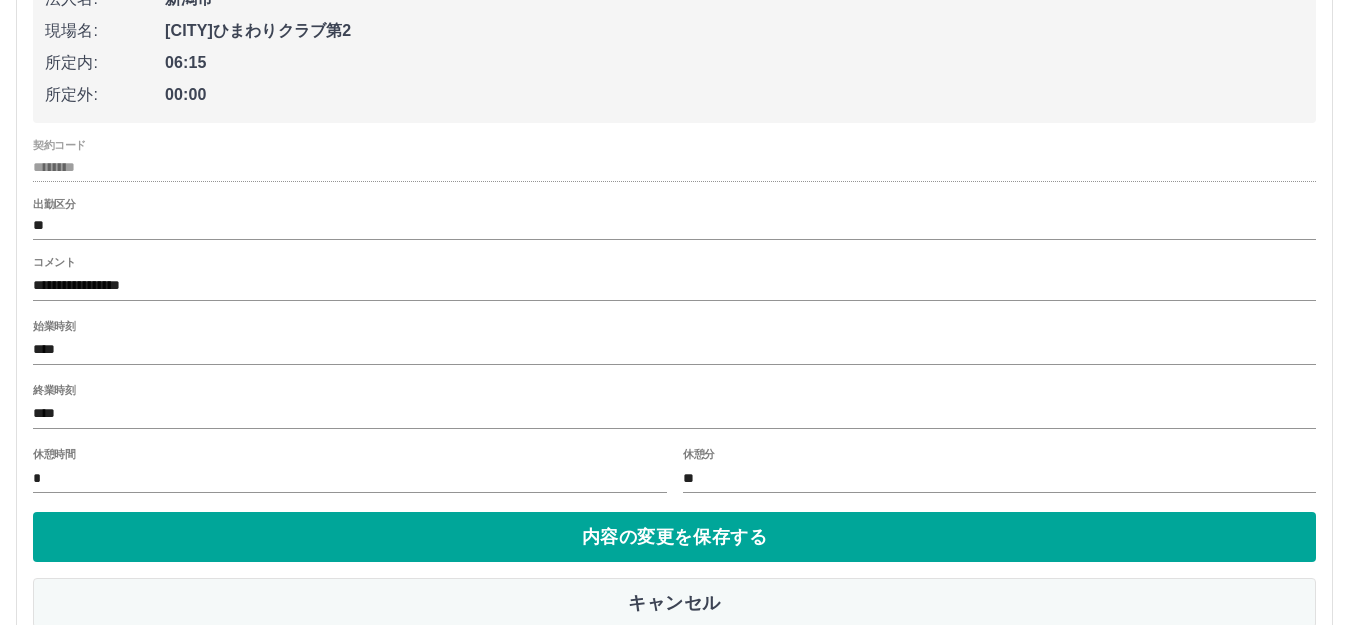 click on "キャンセル" at bounding box center (674, 603) 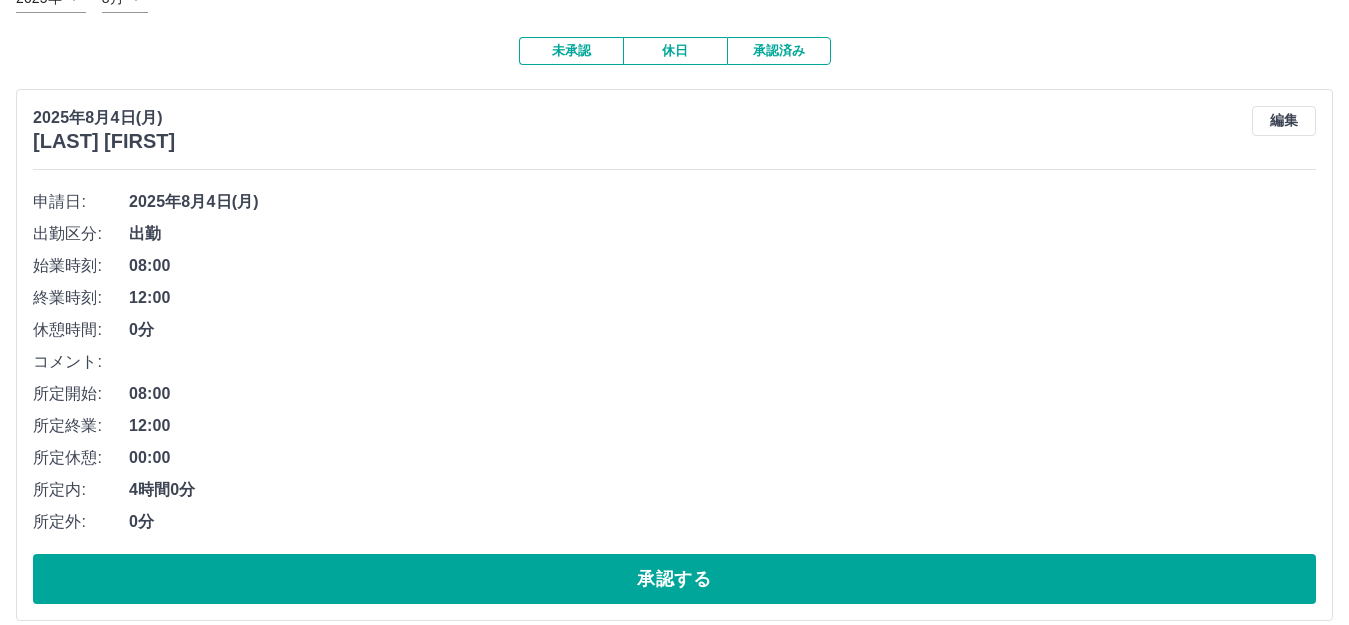 scroll, scrollTop: 0, scrollLeft: 0, axis: both 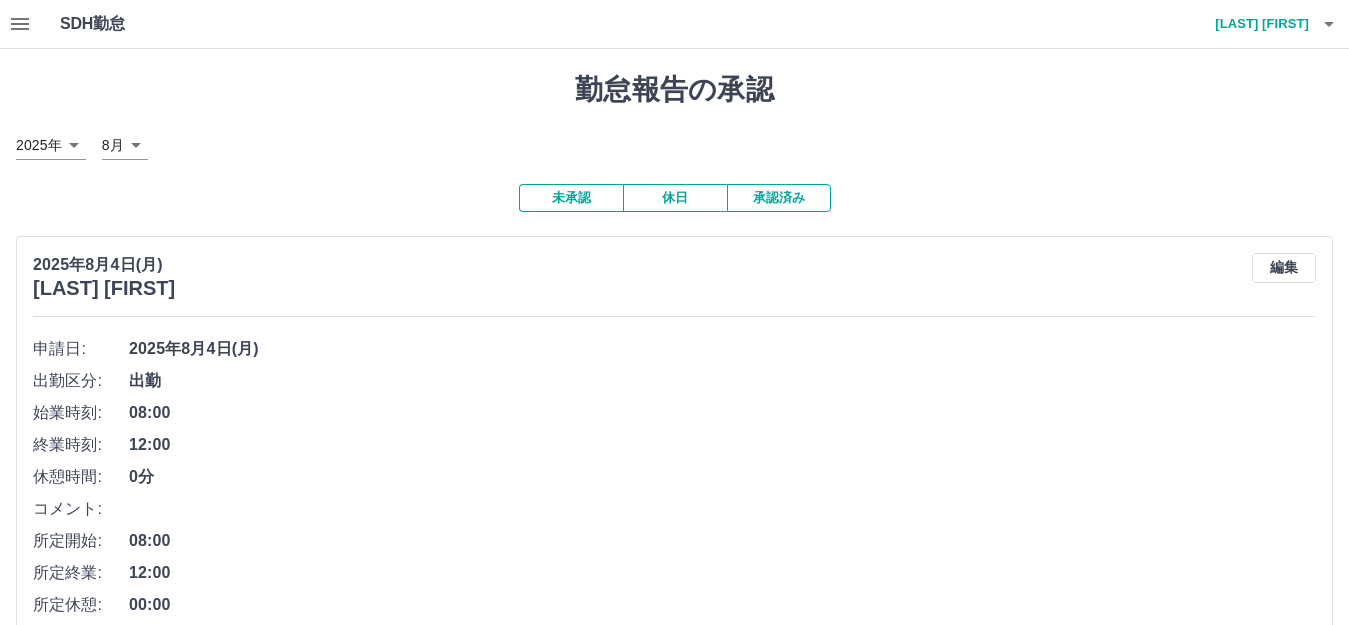 click 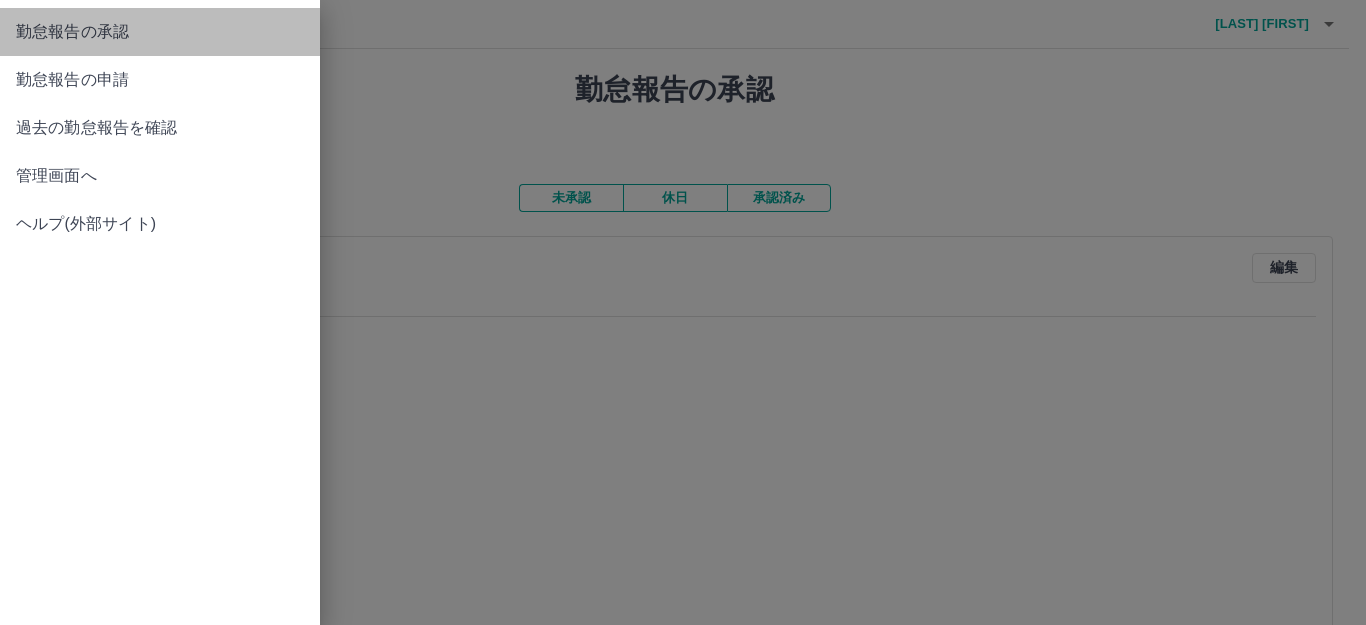 click on "勤怠報告の承認" at bounding box center (160, 32) 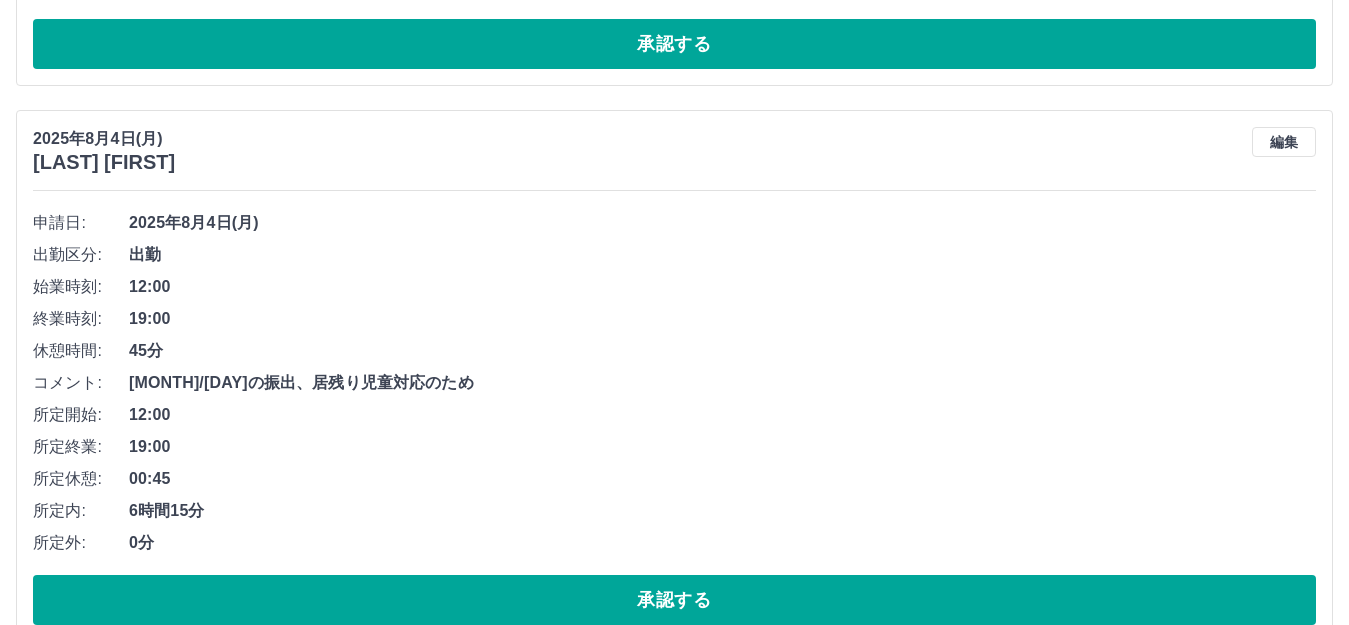 scroll, scrollTop: 700, scrollLeft: 0, axis: vertical 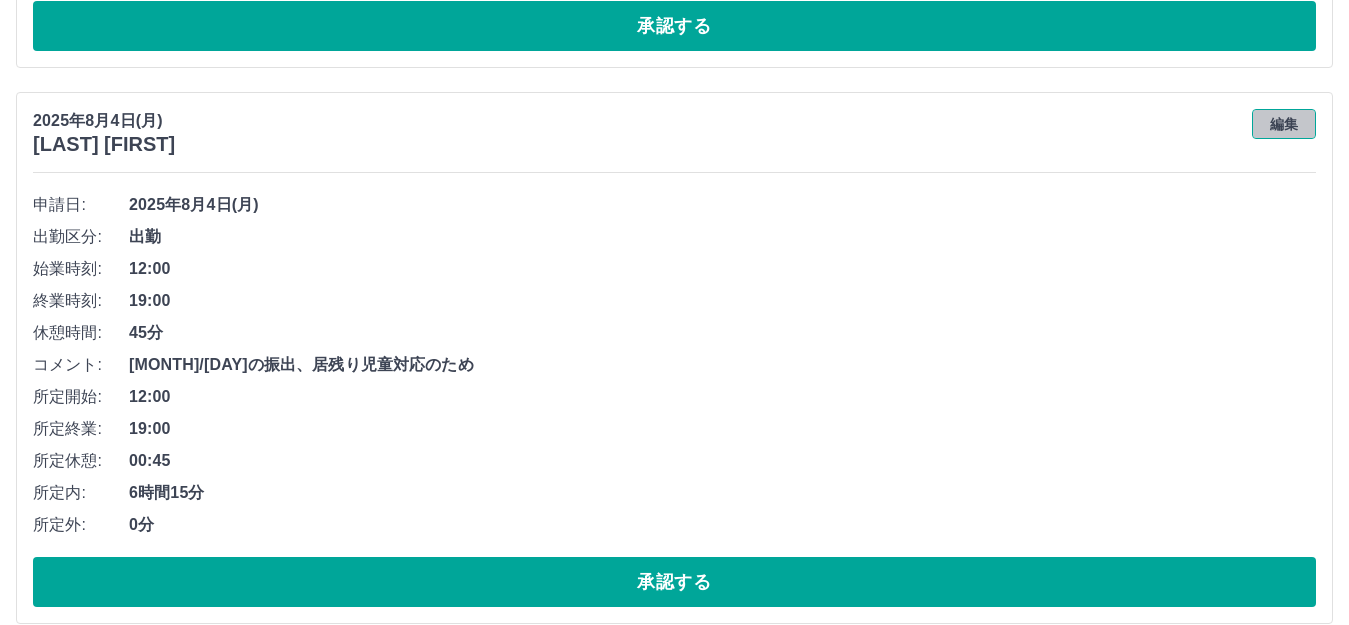click on "編集" at bounding box center [1284, 124] 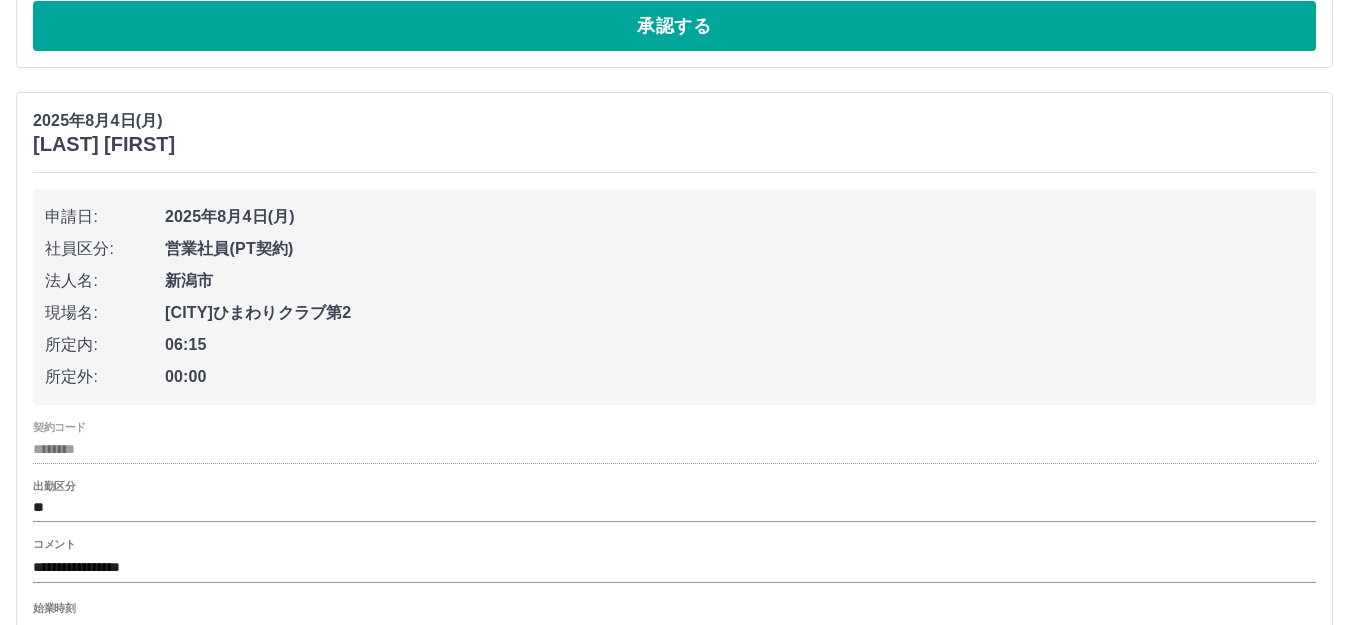 click on "********" at bounding box center (674, 449) 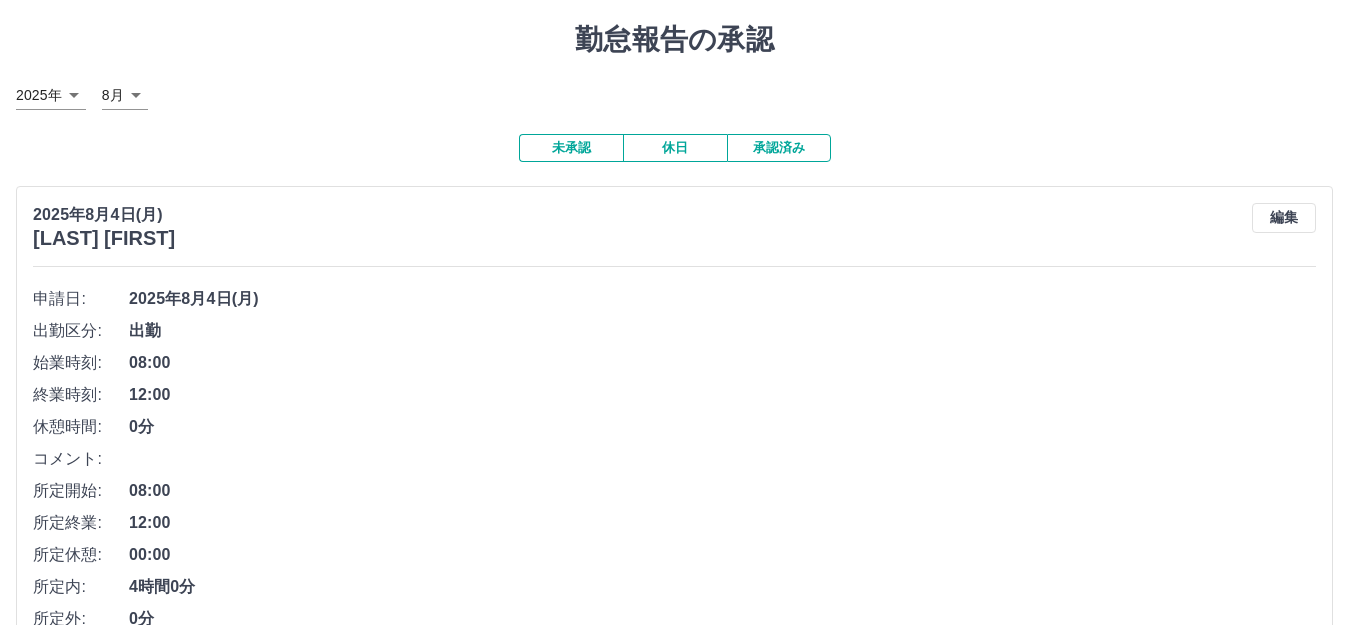 scroll, scrollTop: 0, scrollLeft: 0, axis: both 